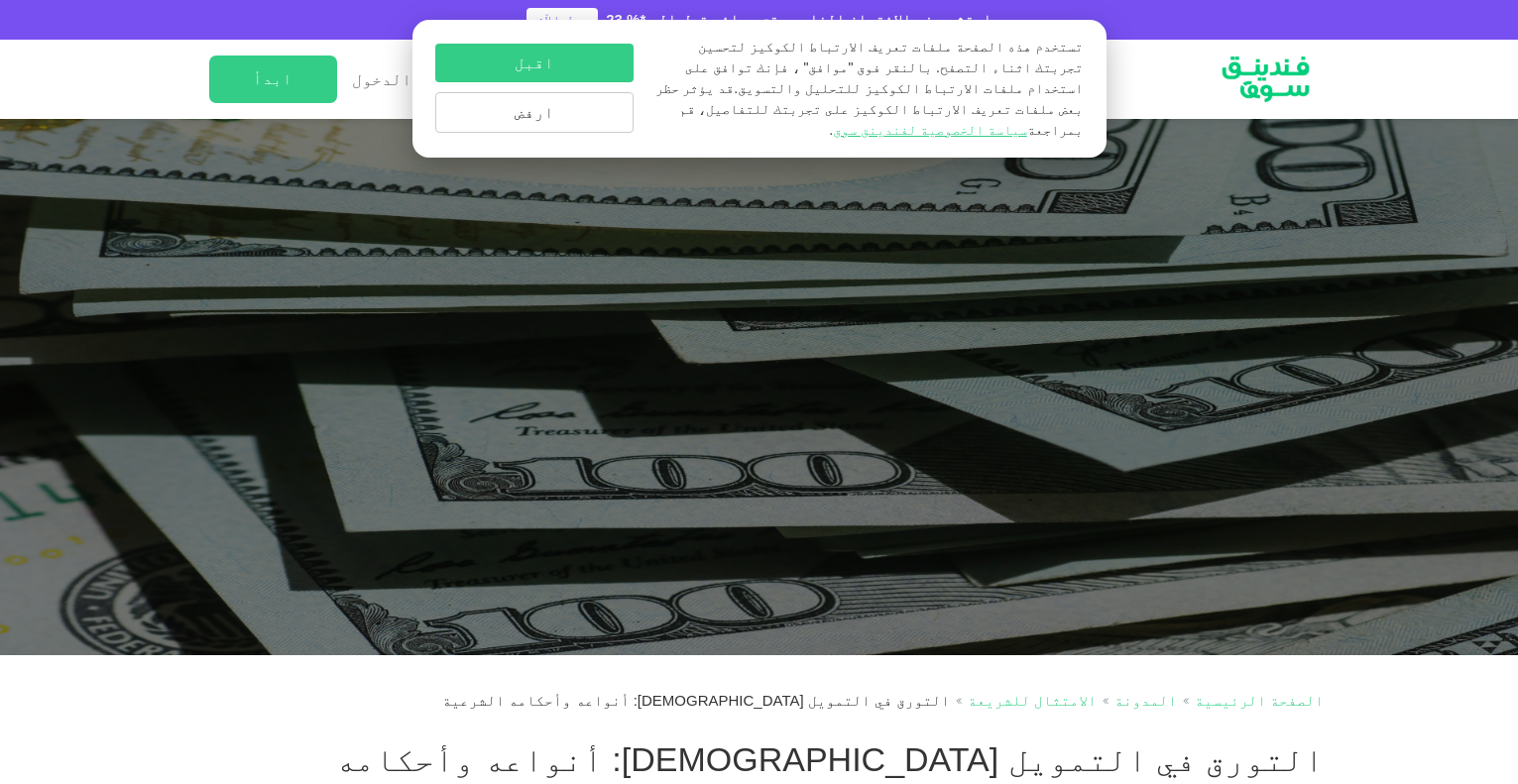 scroll, scrollTop: 0, scrollLeft: 0, axis: both 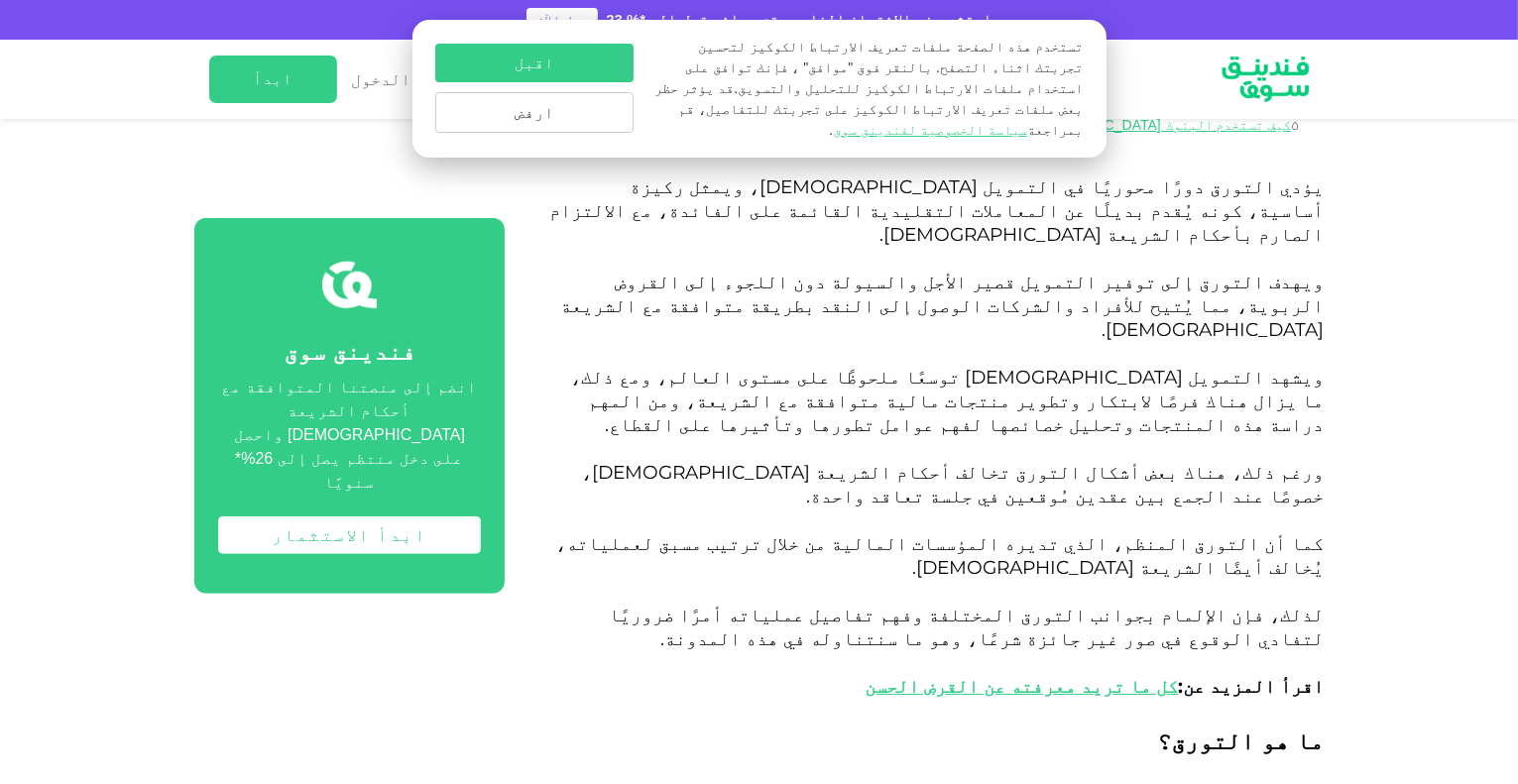 click on "ورغم ذلك، هناك بعض أشكال التورق تخالف أحكام الشريعة [DEMOGRAPHIC_DATA]، خصوصًا عند الجمع بين عقدين مُوقعين في جلسة تعاقد واحدة" at bounding box center [953, 484] 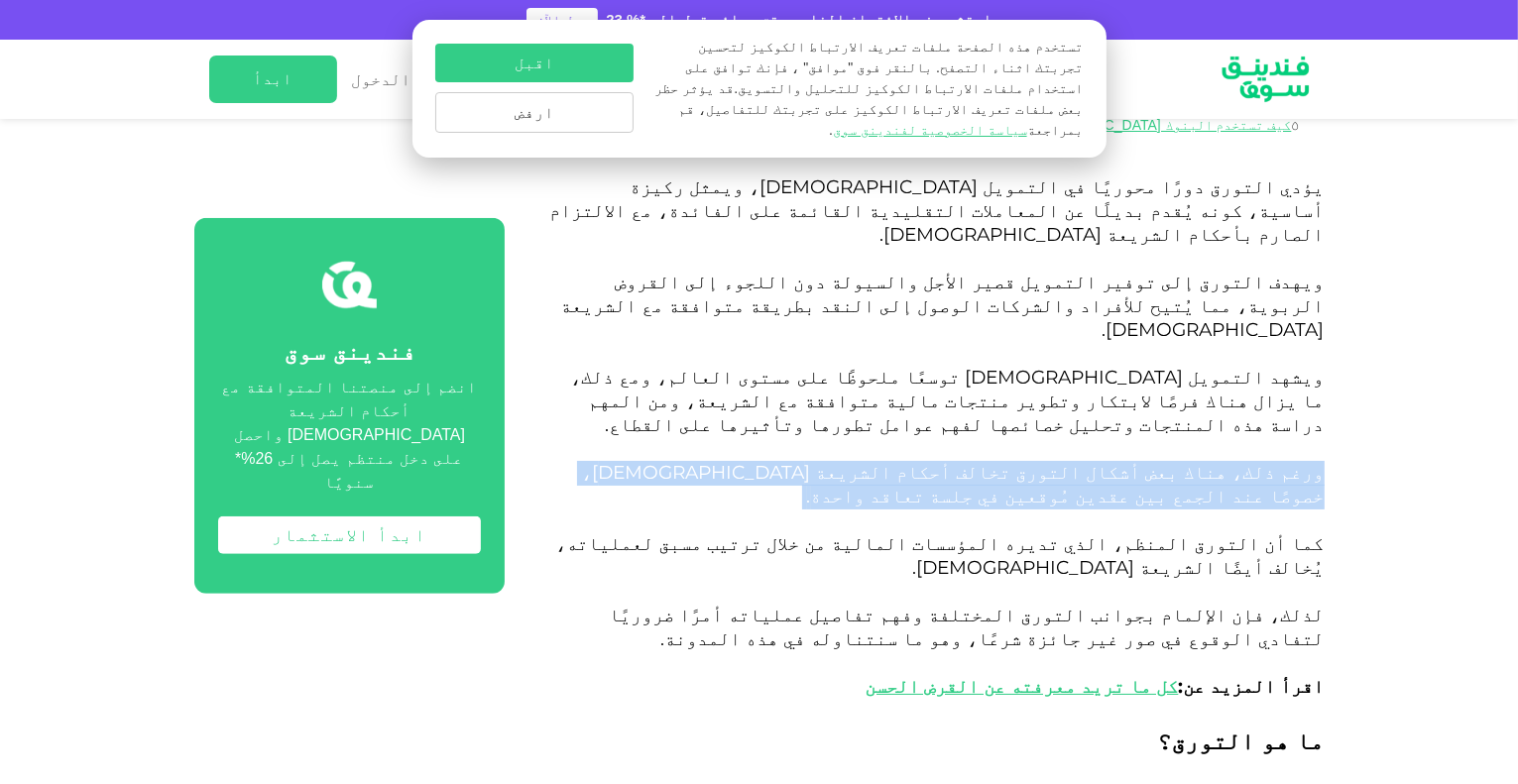 click on "ورغم ذلك، هناك بعض أشكال التورق تخالف أحكام الشريعة الإسلامية، خصوصًا عند الجمع بين عقدين مُوقعين في جلسة تعاقد واحدة" at bounding box center [953, 484] 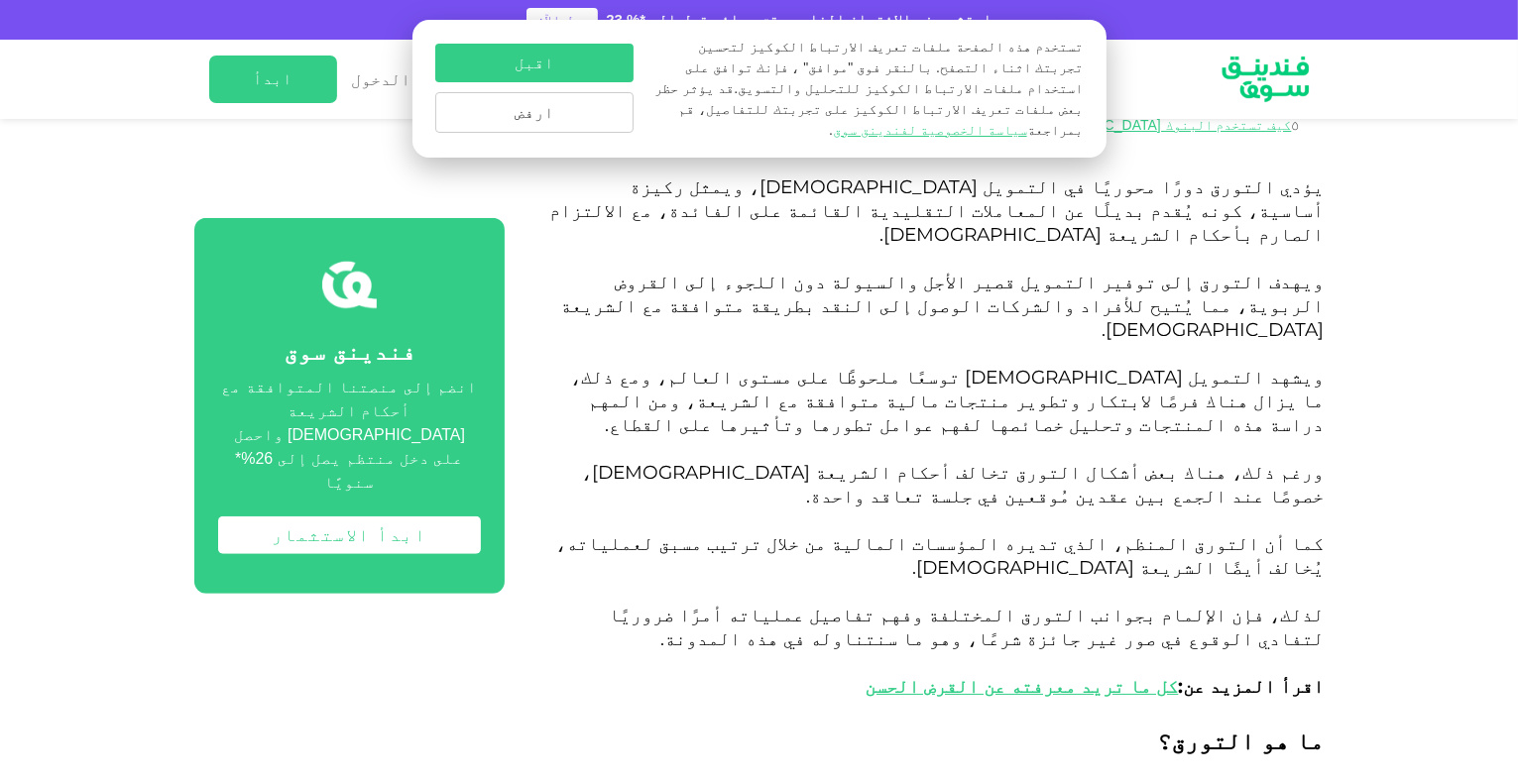 click on "كما أن التورق المنظم، الذي تديره المؤسسات المالية من خلال ترتيب مسبق لعملياته، يُخالف أيضًا الشريعة الإسلامية" at bounding box center [940, 555] 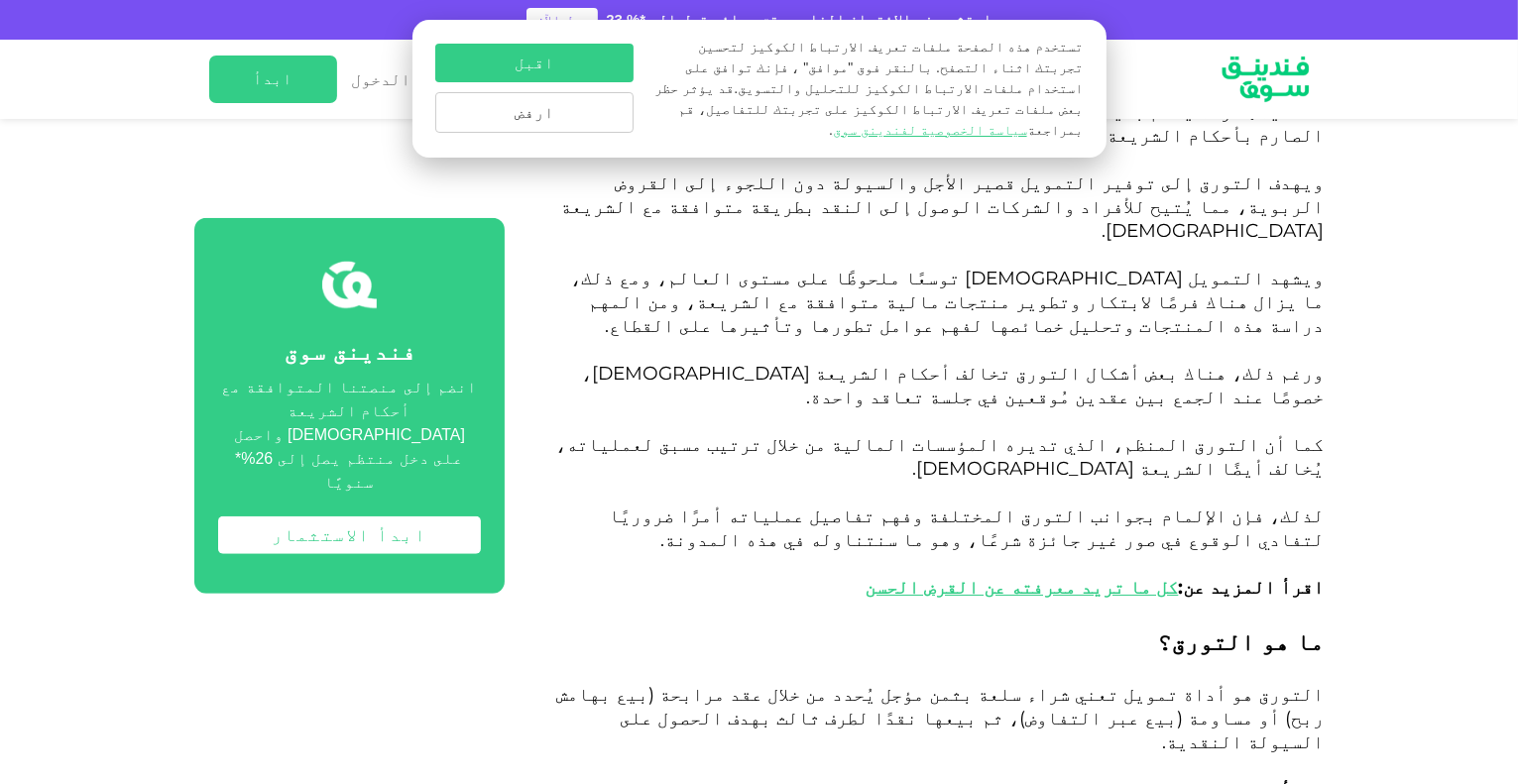 click on "كما أن التورق المنظم، الذي تديره المؤسسات المالية من خلال ترتيب مسبق لعملياته، يُخالف أيضًا الشريعة الإسلامية" at bounding box center [940, 456] 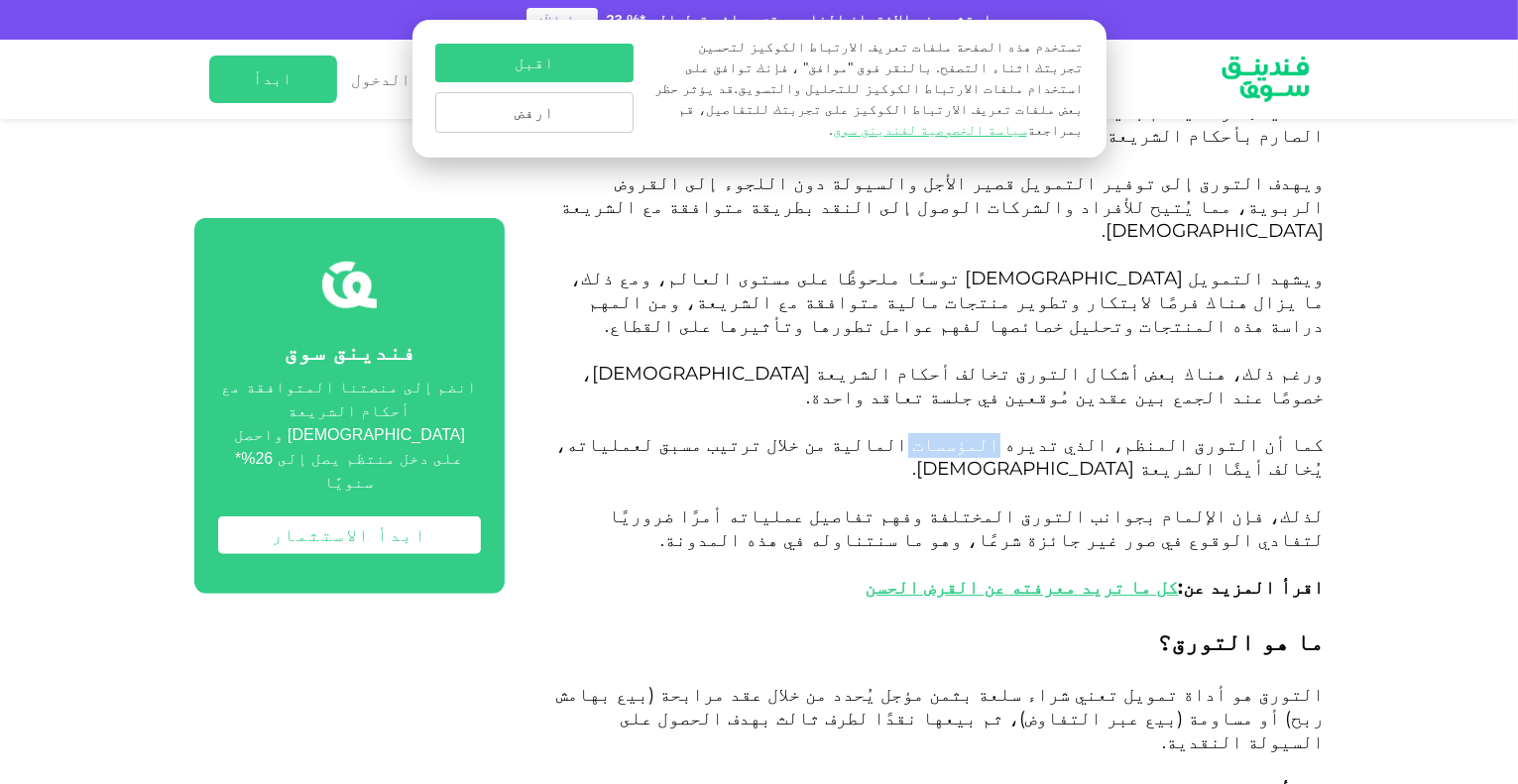 click on "كما أن التورق المنظم، الذي تديره المؤسسات المالية من خلال ترتيب مسبق لعملياته، يُخالف أيضًا الشريعة الإسلامية" at bounding box center [940, 456] 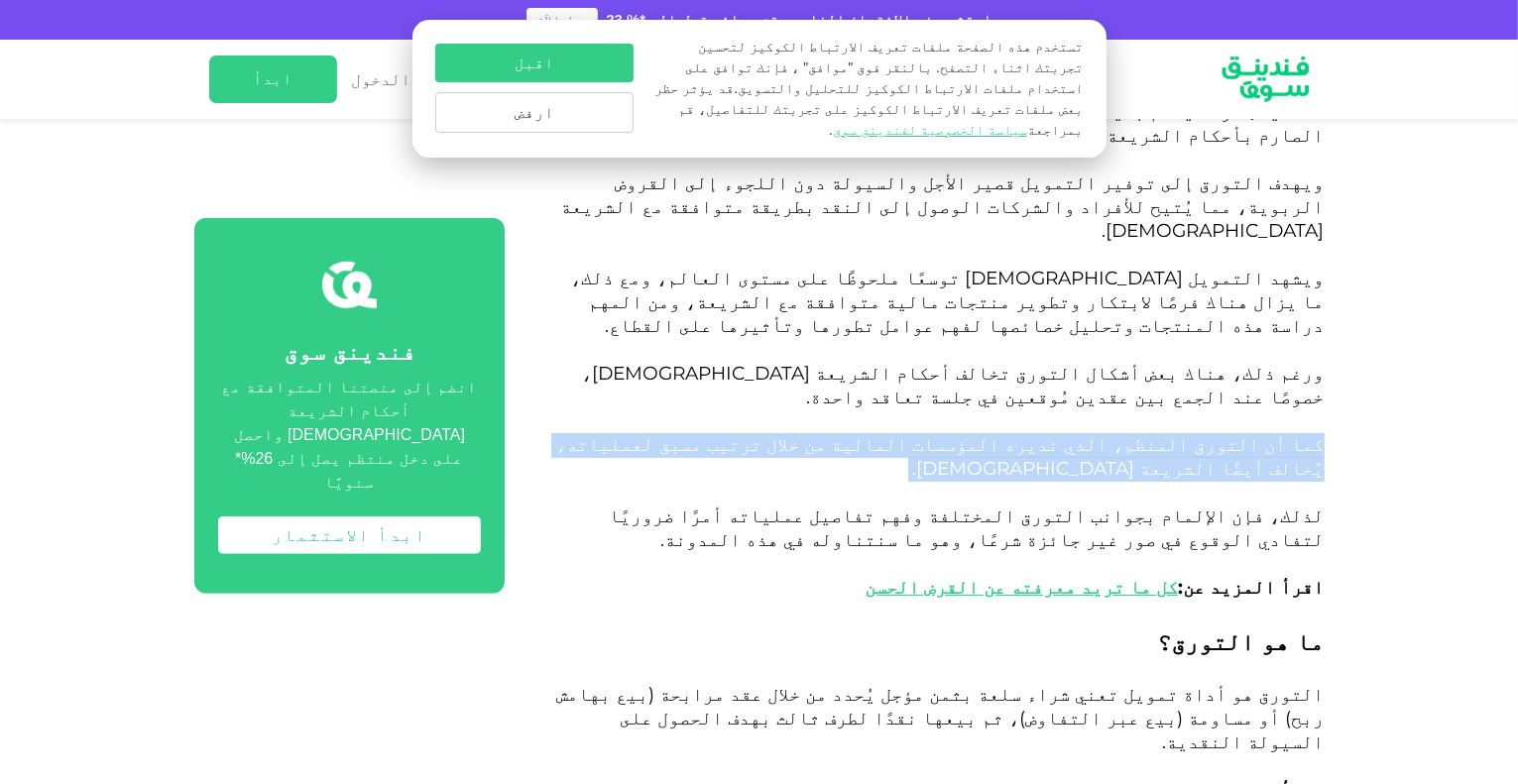 click on "كما أن التورق المنظم، الذي تديره المؤسسات المالية من خلال ترتيب مسبق لعملياته، يُخالف أيضًا الشريعة الإسلامية" at bounding box center [940, 456] 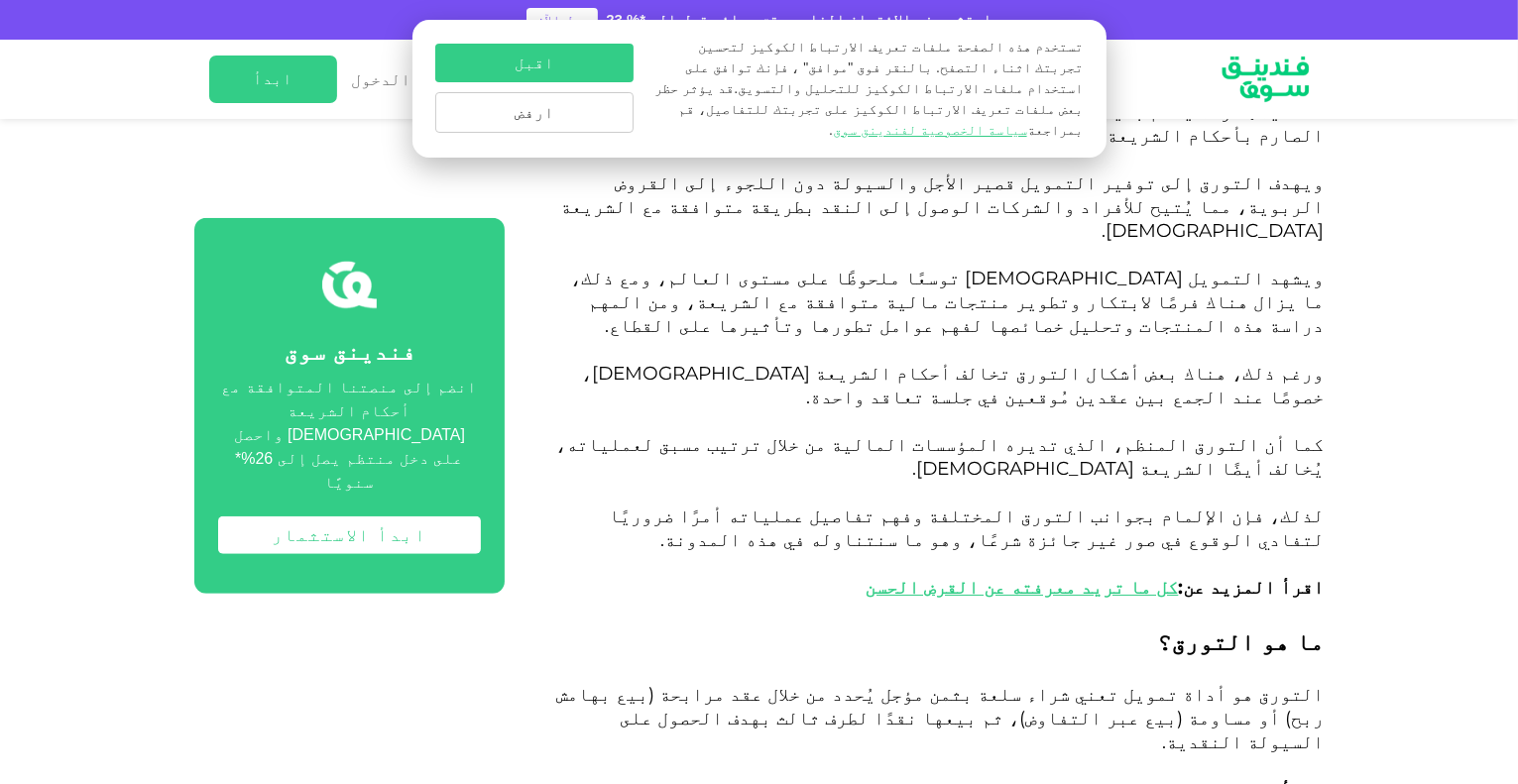 click on "لذلك، فإن الإلمام بجوانب التورق المختلفة وفهم تفاصيل عملياته أمرًا ضروريًا لتفادي الوقوع في صور غير جائزة شرعًا، وهو ما سنتناوله في هذه المدونة" at bounding box center (967, 527) 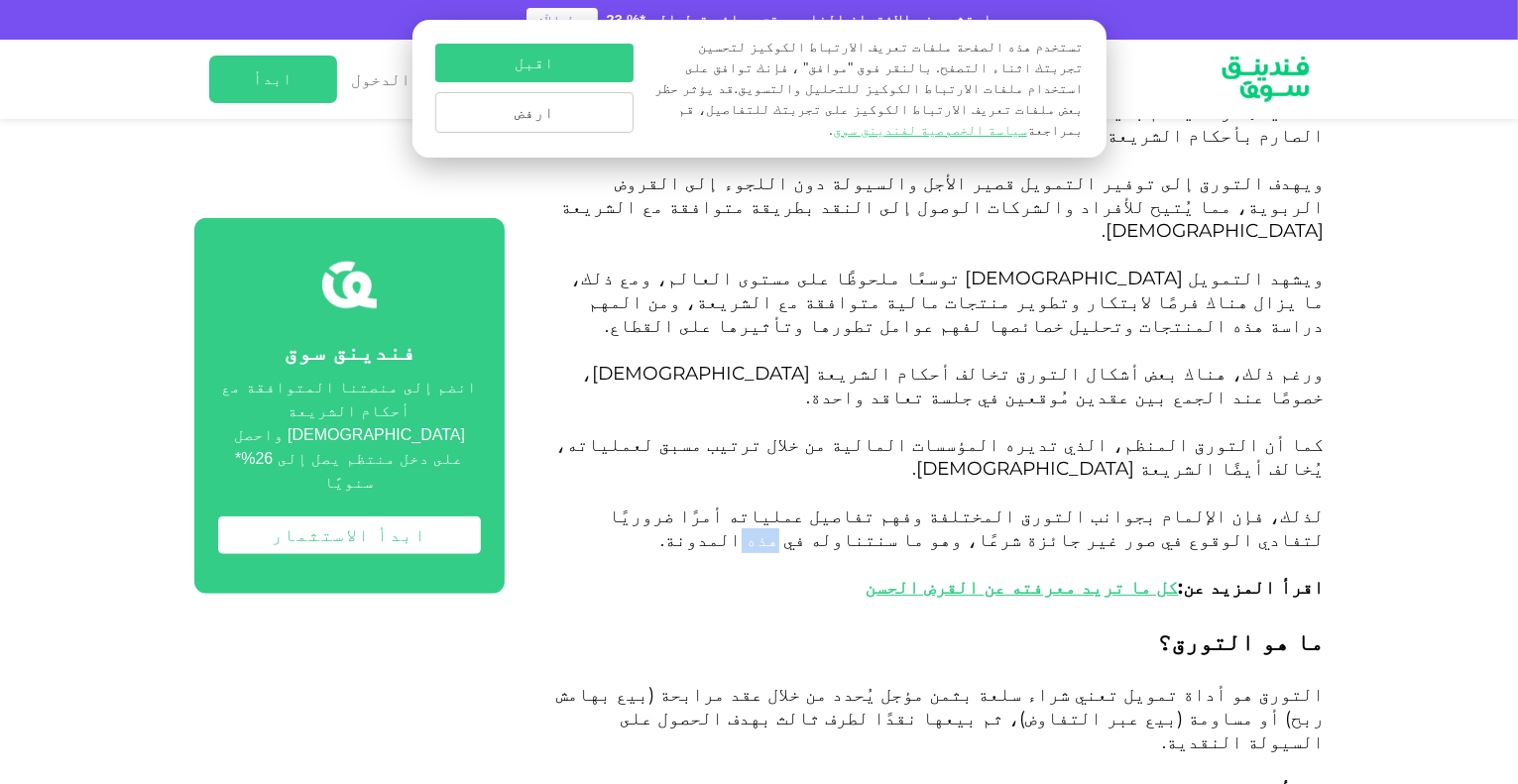 click on "لذلك، فإن الإلمام بجوانب التورق المختلفة وفهم تفاصيل عملياته أمرًا ضروريًا لتفادي الوقوع في صور غير جائزة شرعًا، وهو ما سنتناوله في هذه المدونة" at bounding box center [967, 527] 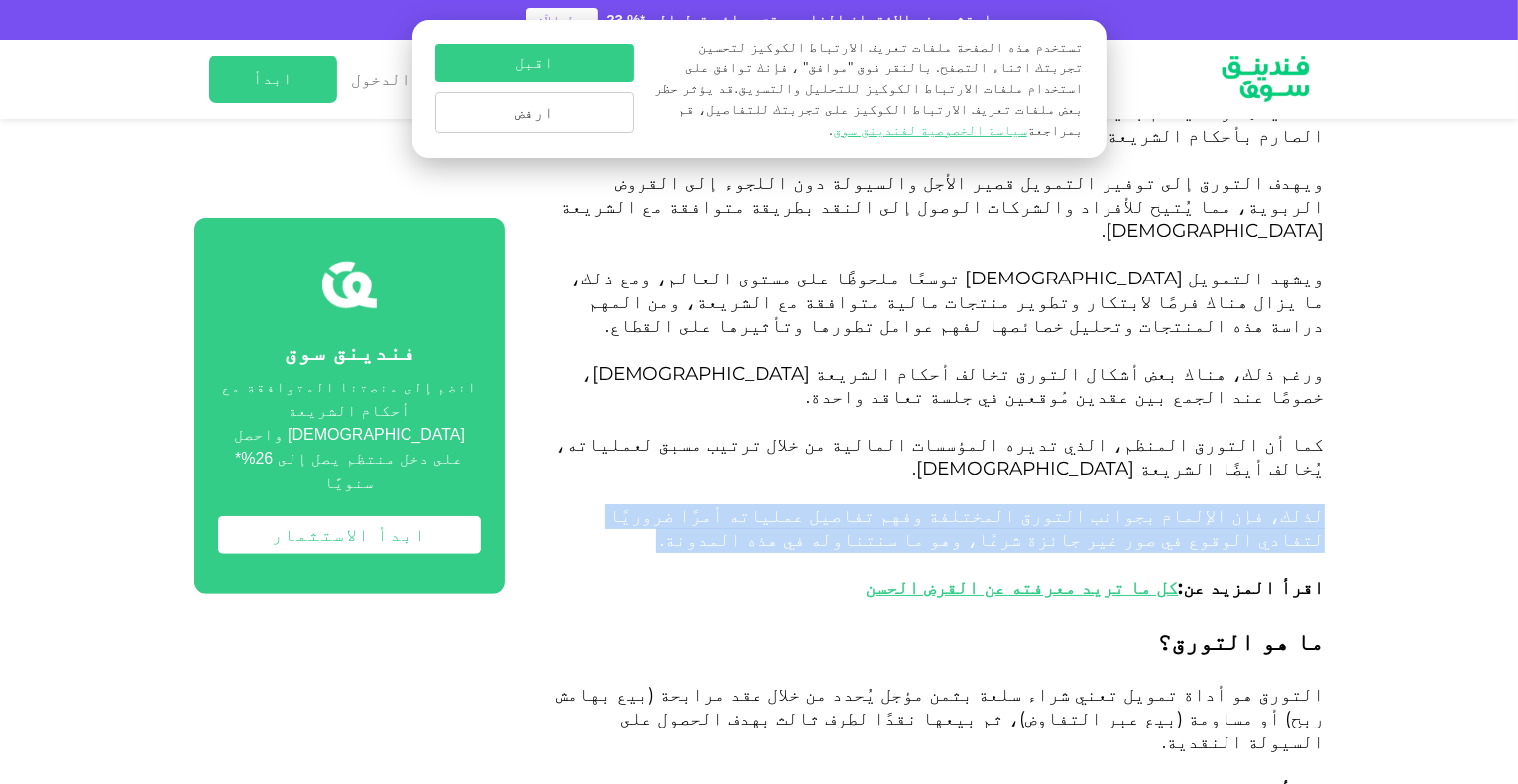 click on "لذلك، فإن الإلمام بجوانب التورق المختلفة وفهم تفاصيل عملياته أمرًا ضروريًا لتفادي الوقوع في صور غير جائزة شرعًا، وهو ما سنتناوله في هذه المدونة" at bounding box center [967, 527] 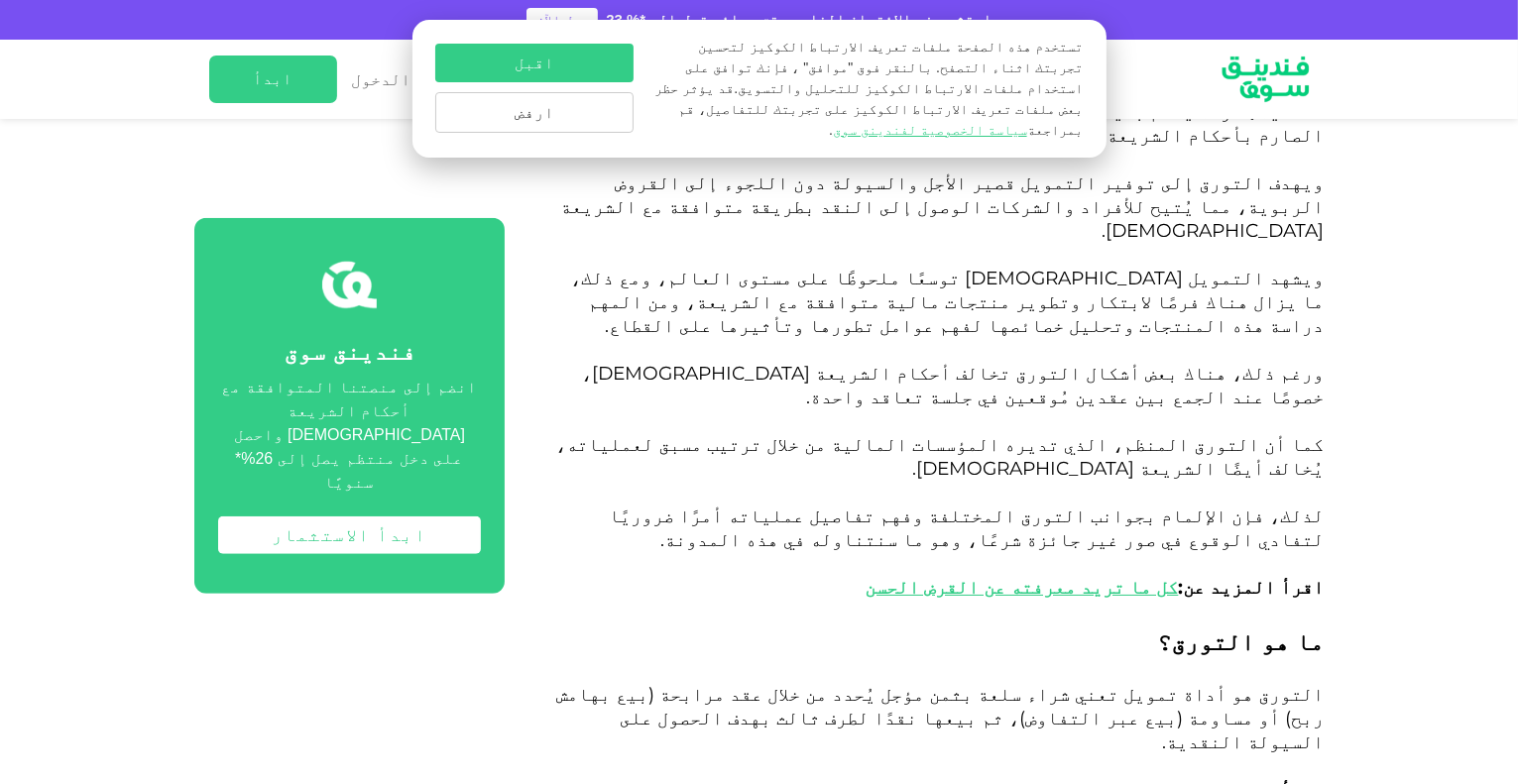 click on "لذلك، فإن الإلمام بجوانب التورق المختلفة وفهم تفاصيل عملياته أمرًا ضروريًا لتفادي الوقوع في صور غير جائزة شرعًا، وهو ما سنتناوله في هذه المدونة" at bounding box center [967, 527] 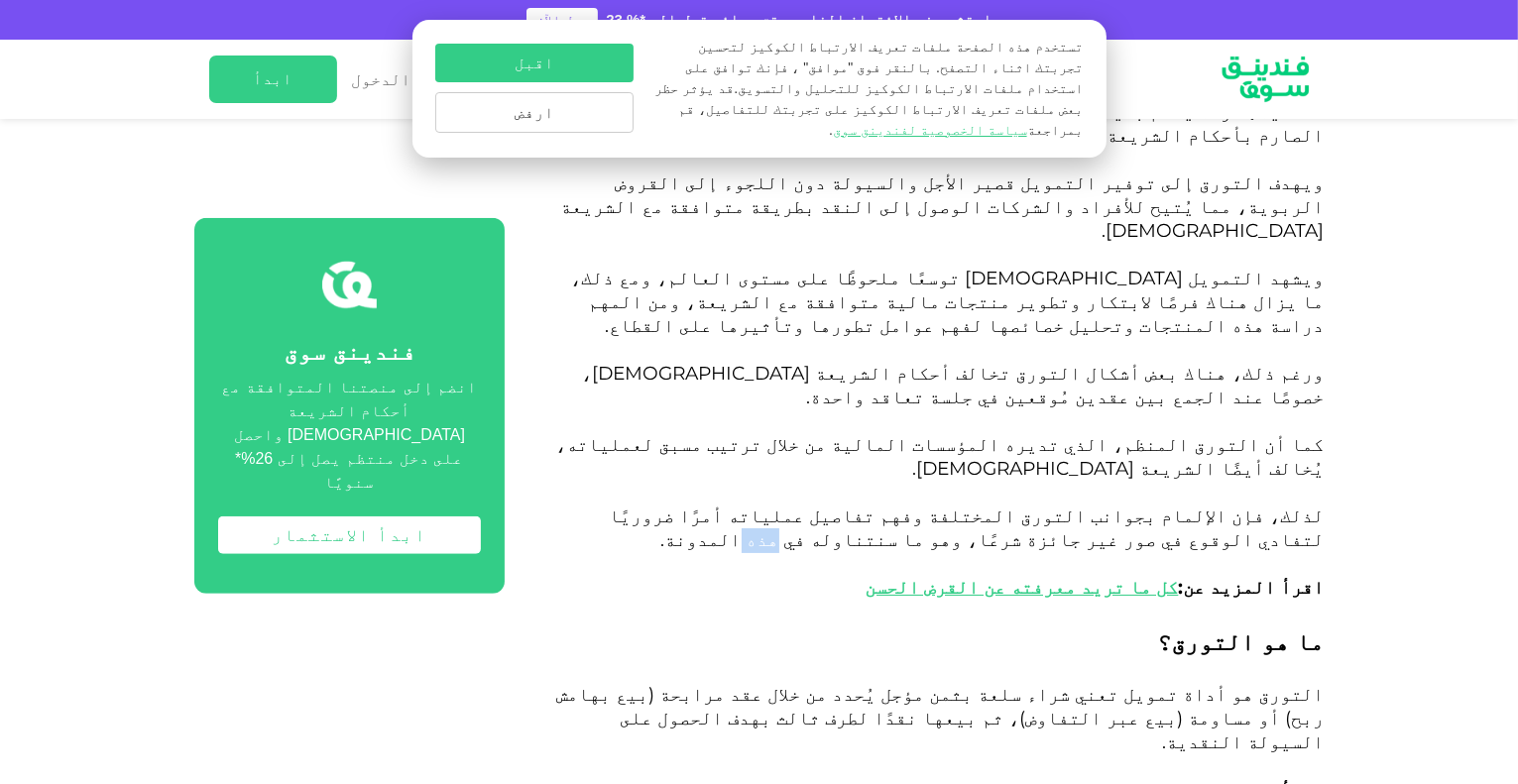 click on "لذلك، فإن الإلمام بجوانب التورق المختلفة وفهم تفاصيل عملياته أمرًا ضروريًا لتفادي الوقوع في صور غير جائزة شرعًا، وهو ما سنتناوله في هذه المدونة" at bounding box center (967, 527) 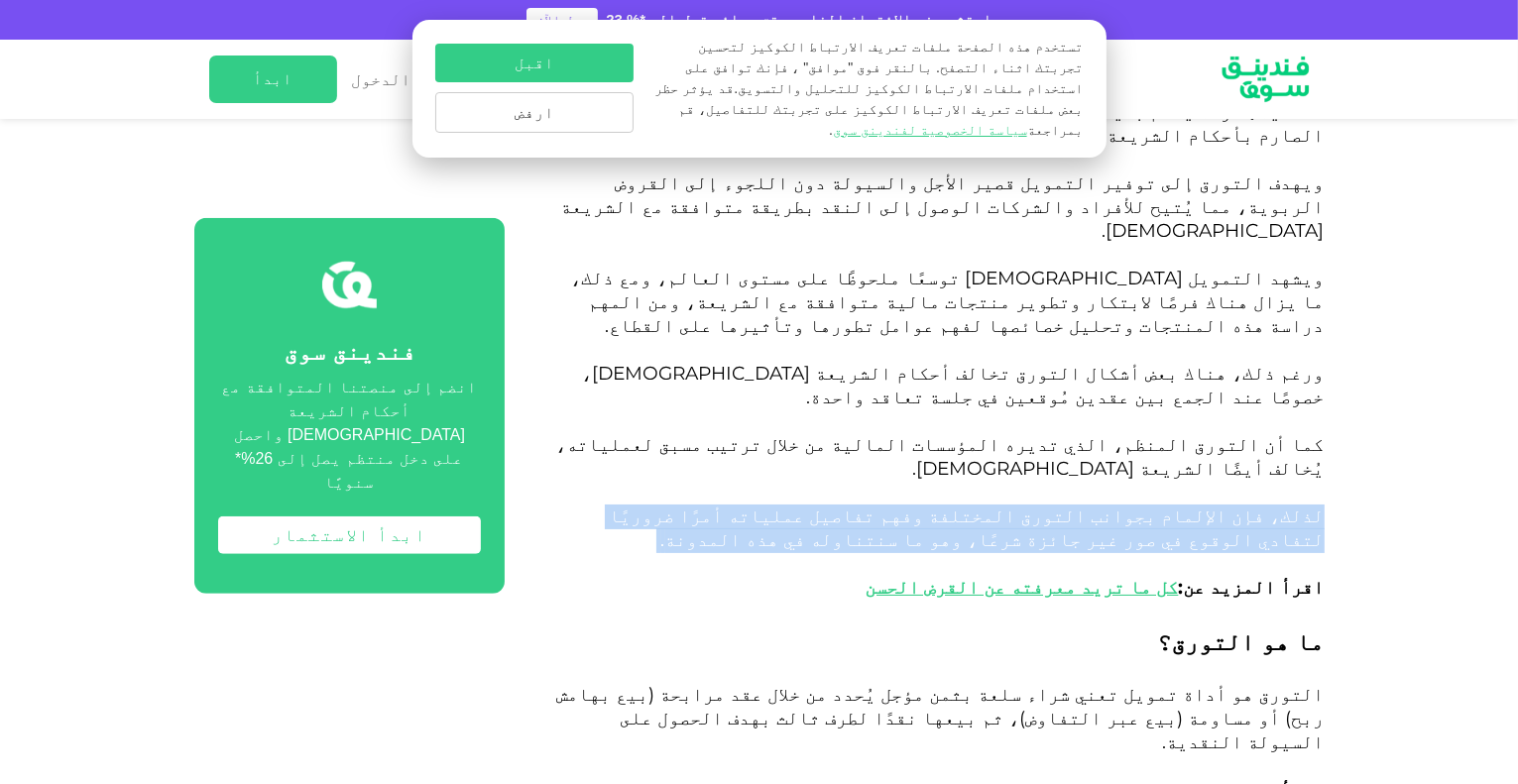 click on "لذلك، فإن الإلمام بجوانب التورق المختلفة وفهم تفاصيل عملياته أمرًا ضروريًا لتفادي الوقوع في صور غير جائزة شرعًا، وهو ما سنتناوله في هذه المدونة" at bounding box center [967, 527] 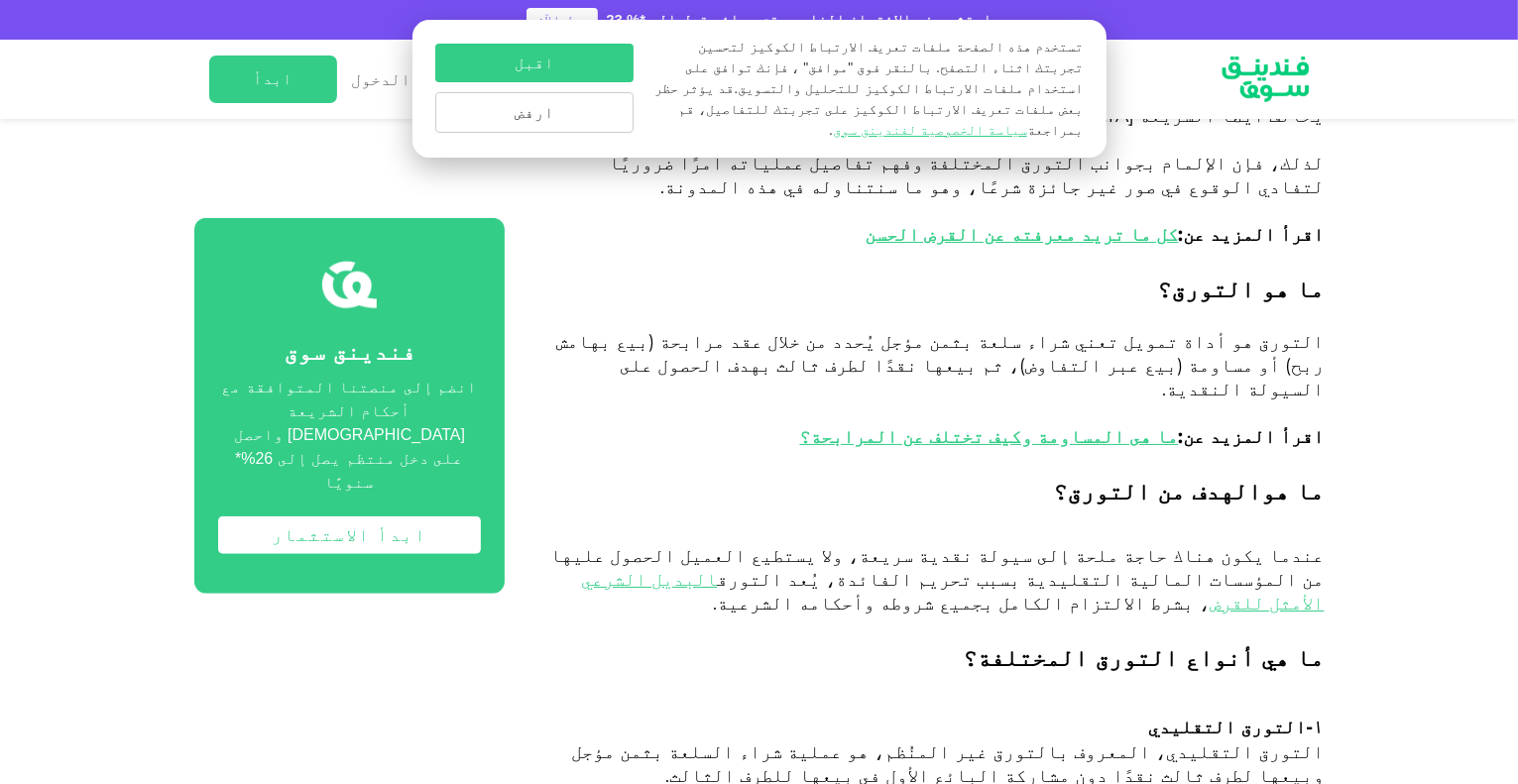 scroll, scrollTop: 1586, scrollLeft: 0, axis: vertical 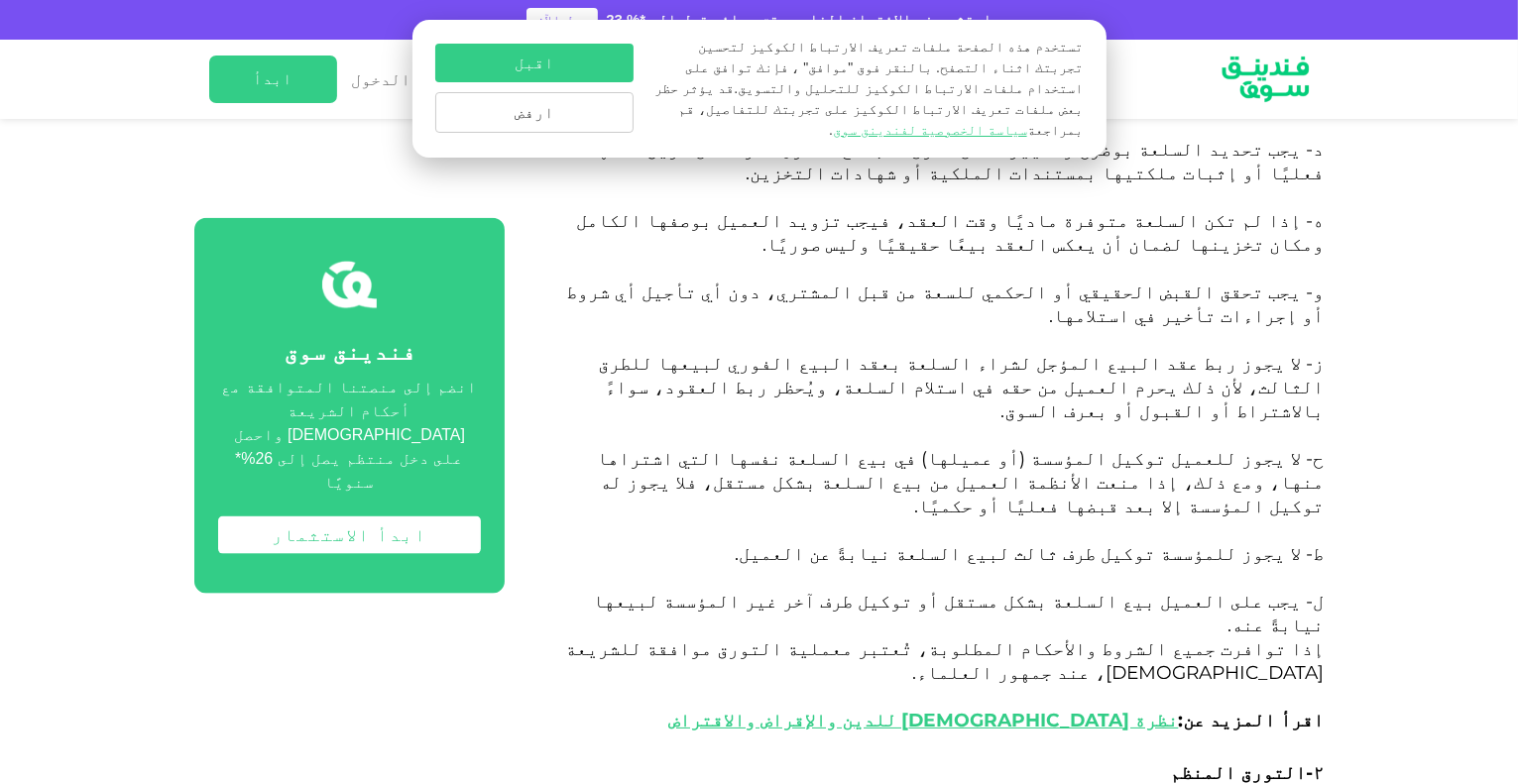 click on "ط- لا يجوز للمؤسسة توكيل طرف ثالث لبيع السلعة نيابةً عن العميل." at bounding box center [1030, 553] 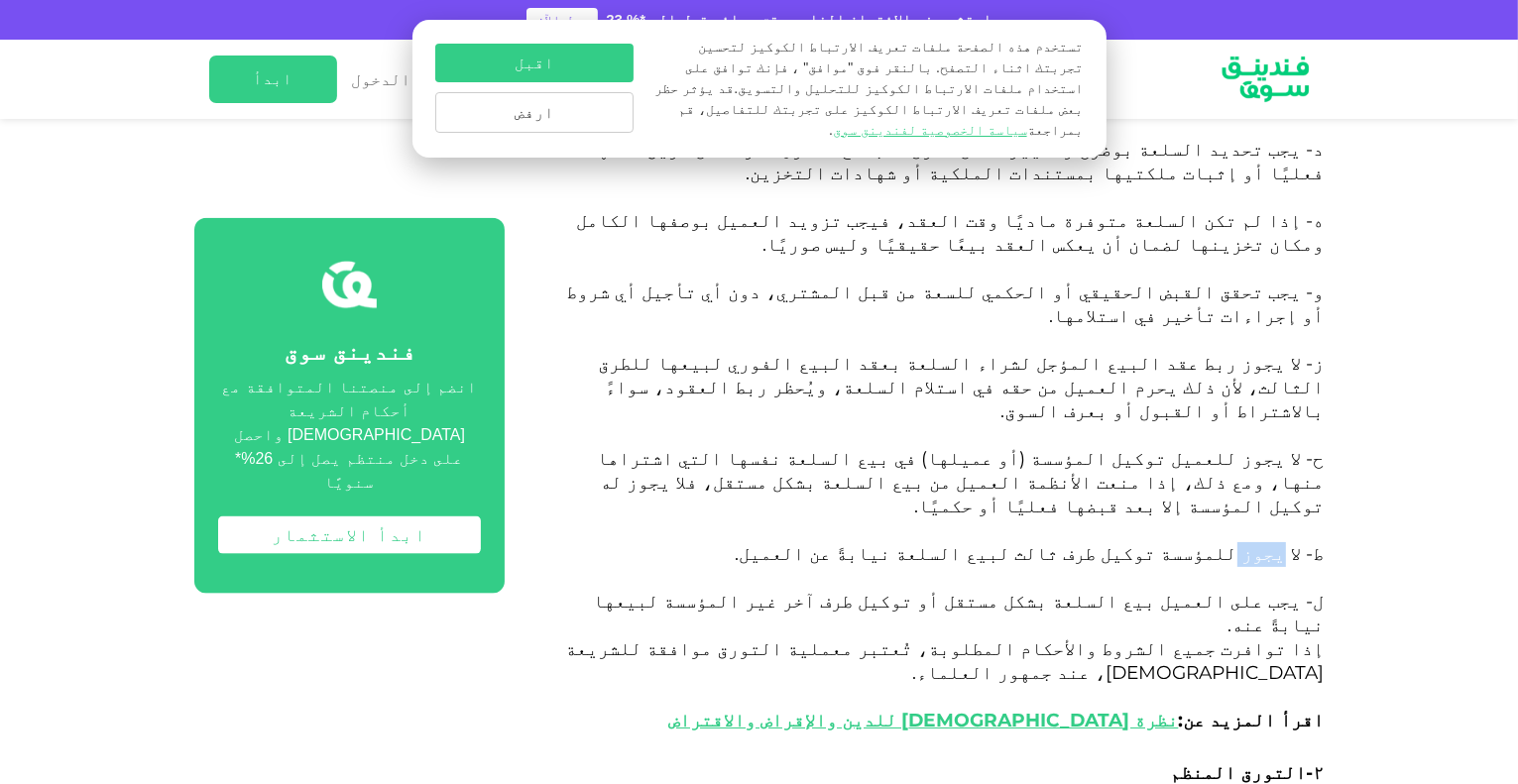 click on "ط- لا يجوز للمؤسسة توكيل طرف ثالث لبيع السلعة نيابةً عن العميل." at bounding box center [1030, 553] 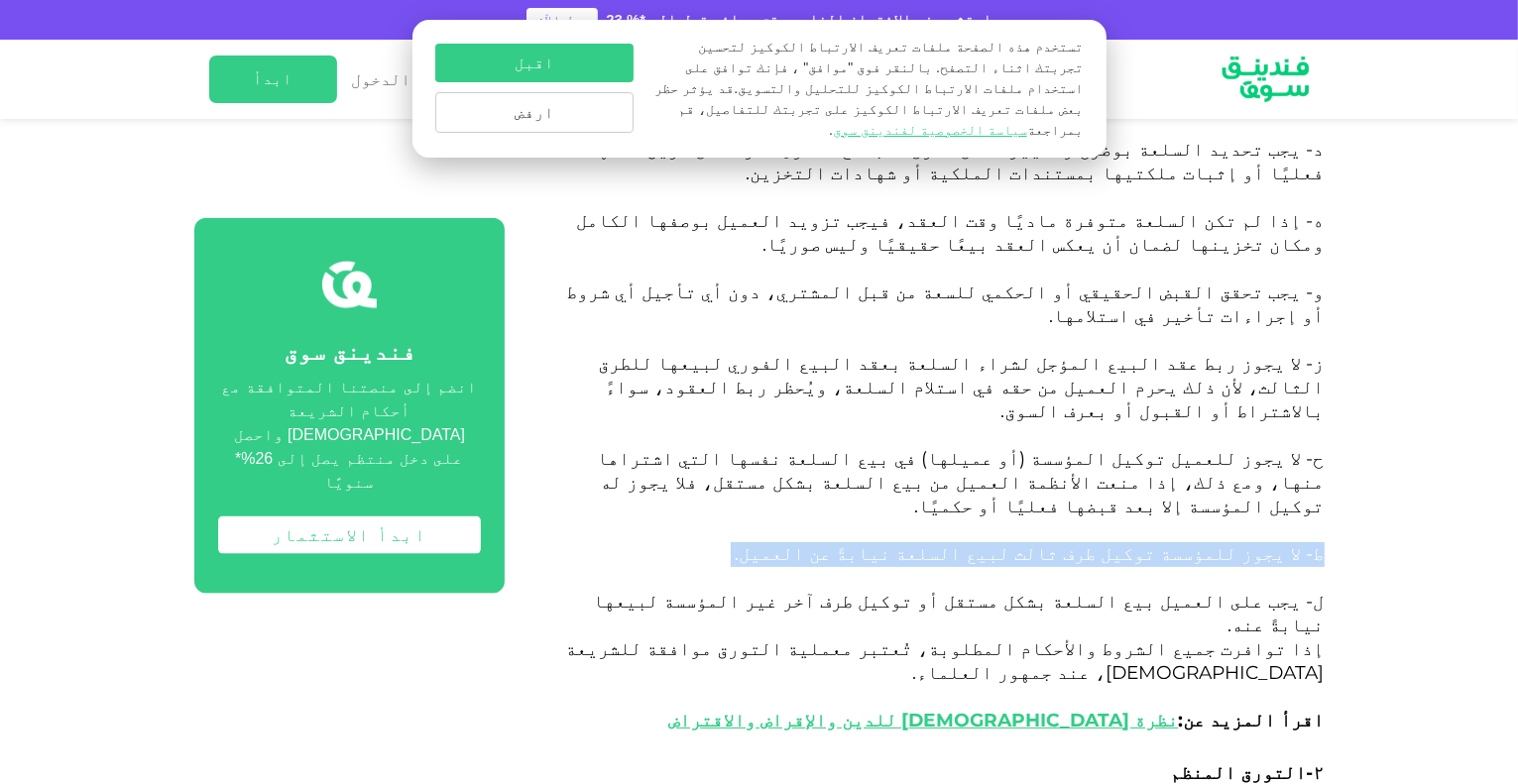click on "ط- لا يجوز للمؤسسة توكيل طرف ثالث لبيع السلعة نيابةً عن العميل." at bounding box center (1030, 553) 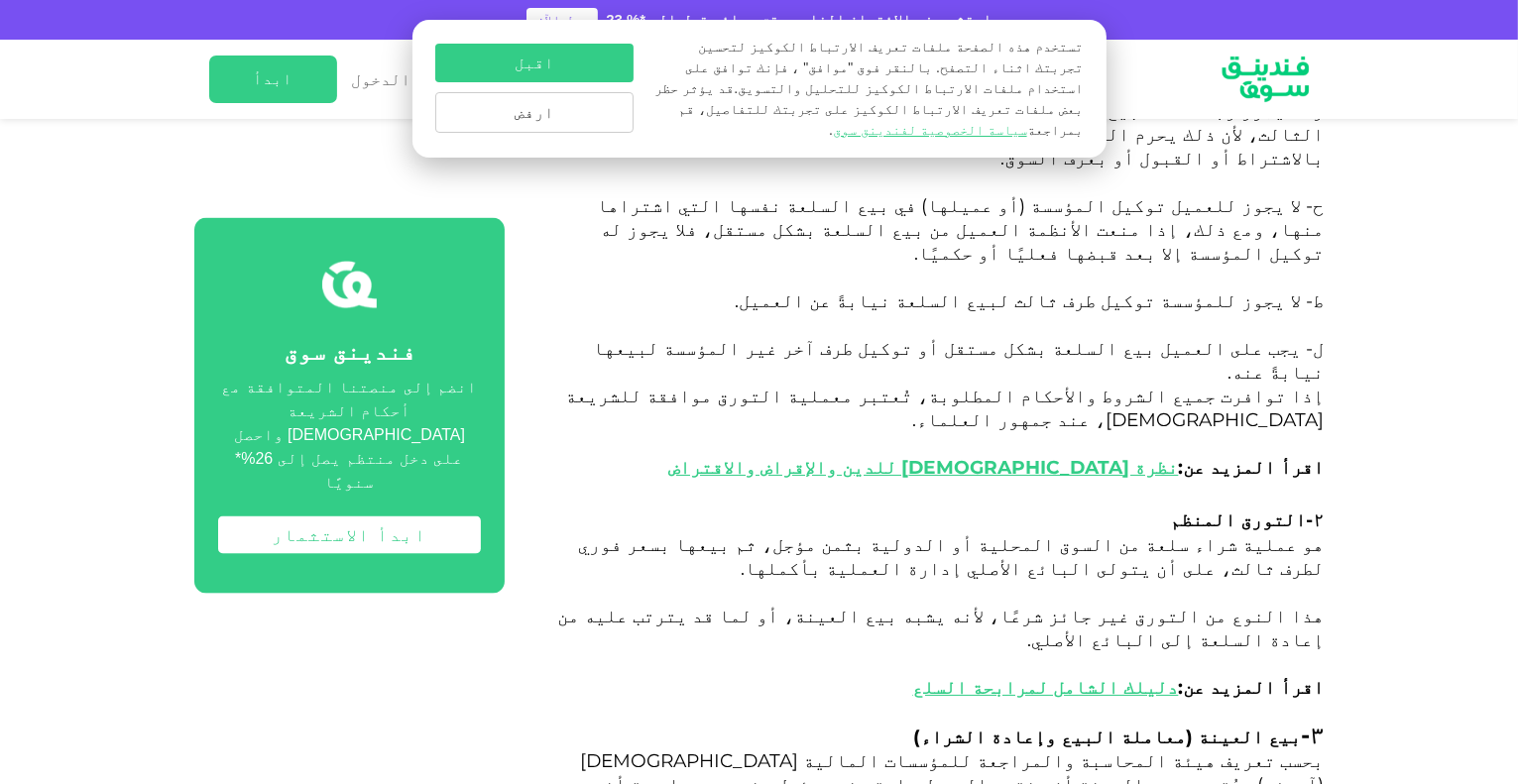 scroll, scrollTop: 2775, scrollLeft: 0, axis: vertical 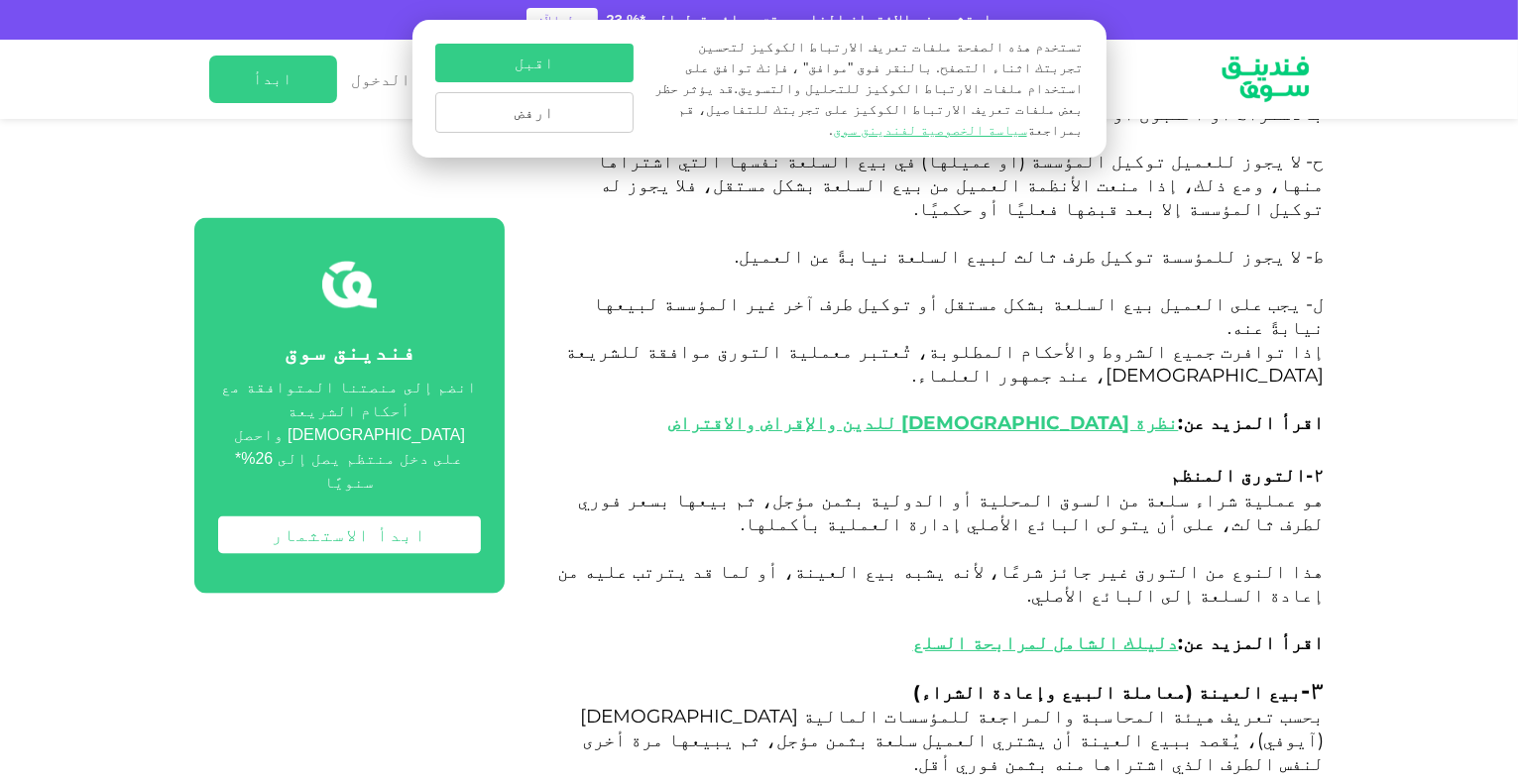 click on "بحسب تعريف هيئة المحاسبة والمراجعة للمؤسسات المالية الإسلامية (آيوفي)، يُقصد ببيع العينة أن يشتري العميل سلعة بثمن مؤجل، ثم يبيعها مرة أخرى لنفس الطرف الذي اشتراها منه بثمن فوري أقل." at bounding box center [953, 739] 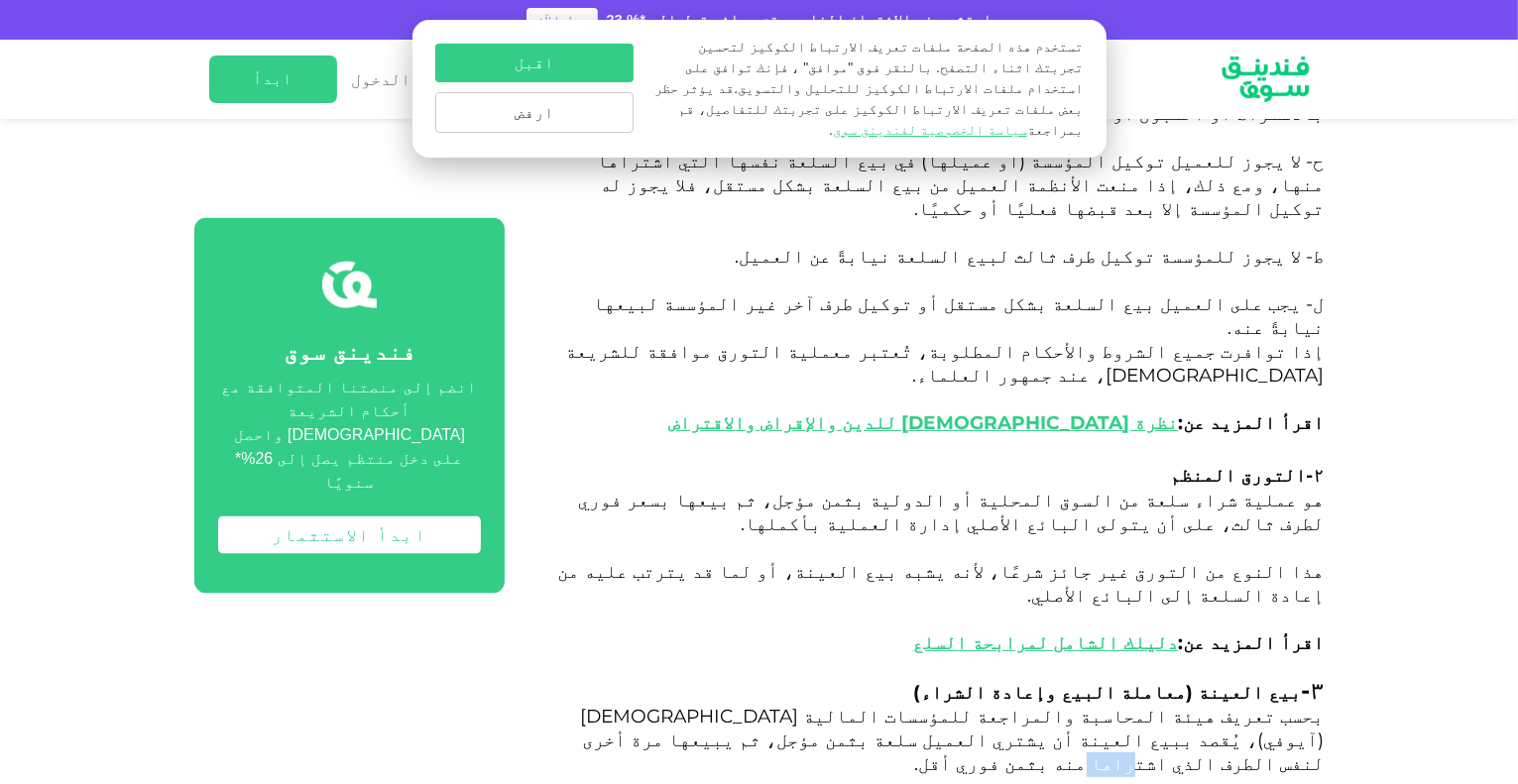 click on "بحسب تعريف هيئة المحاسبة والمراجعة للمؤسسات المالية الإسلامية (آيوفي)، يُقصد ببيع العينة أن يشتري العميل سلعة بثمن مؤجل، ثم يبيعها مرة أخرى لنفس الطرف الذي اشتراها منه بثمن فوري أقل." at bounding box center (953, 739) 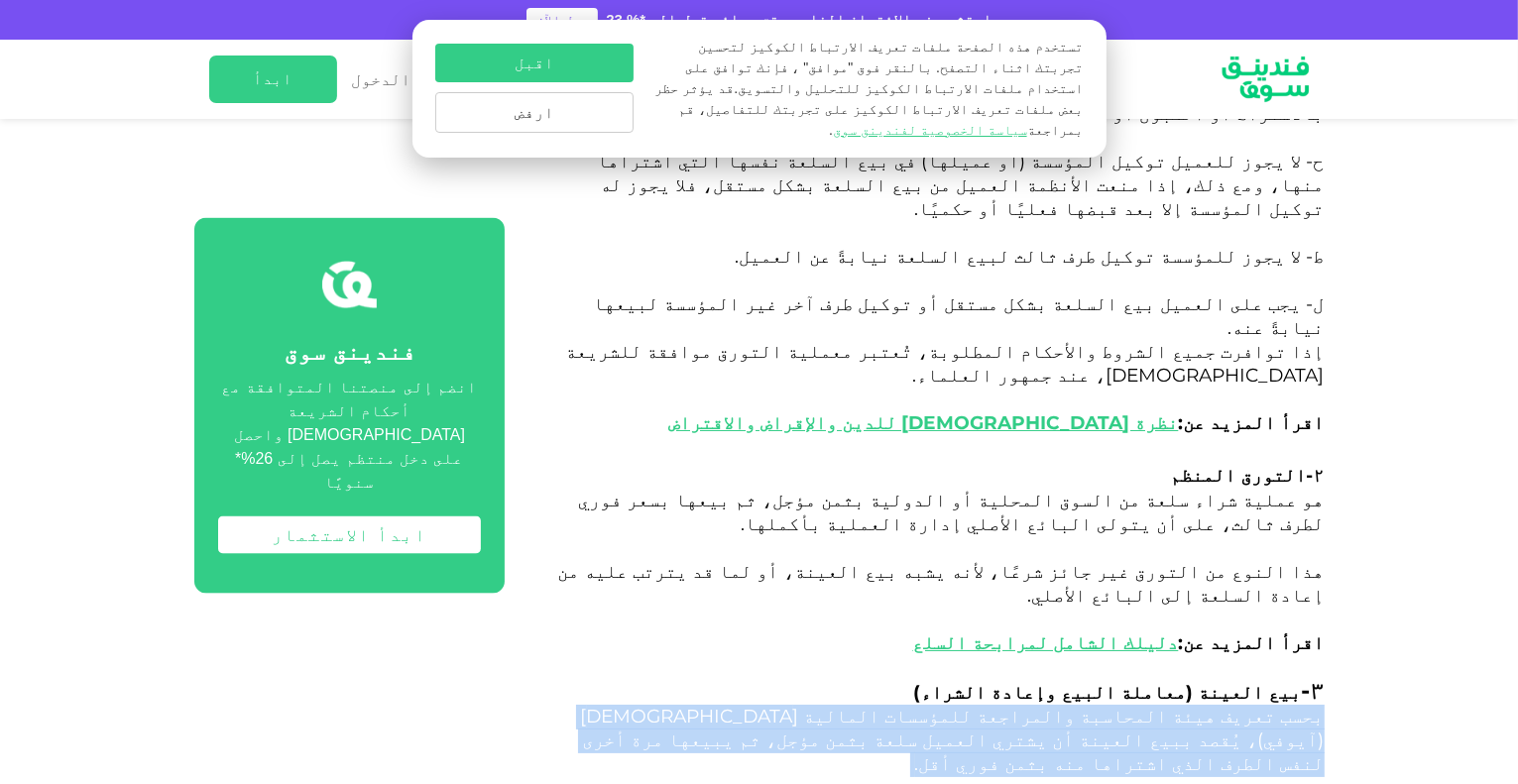 click on "بحسب تعريف هيئة المحاسبة والمراجعة للمؤسسات المالية الإسلامية (آيوفي)، يُقصد ببيع العينة أن يشتري العميل سلعة بثمن مؤجل، ثم يبيعها مرة أخرى لنفس الطرف الذي اشتراها منه بثمن فوري أقل." at bounding box center [953, 739] 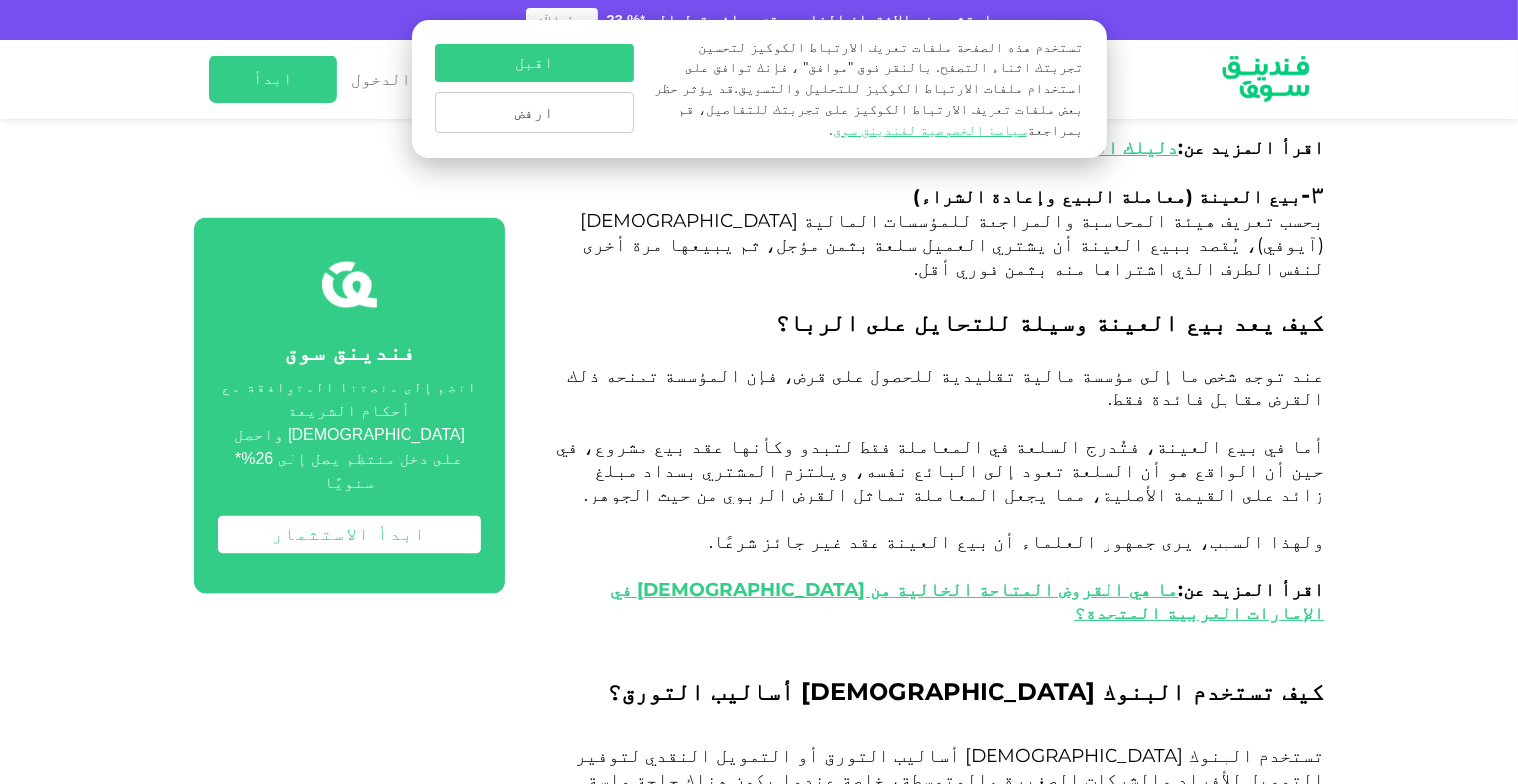scroll, scrollTop: 3370, scrollLeft: 0, axis: vertical 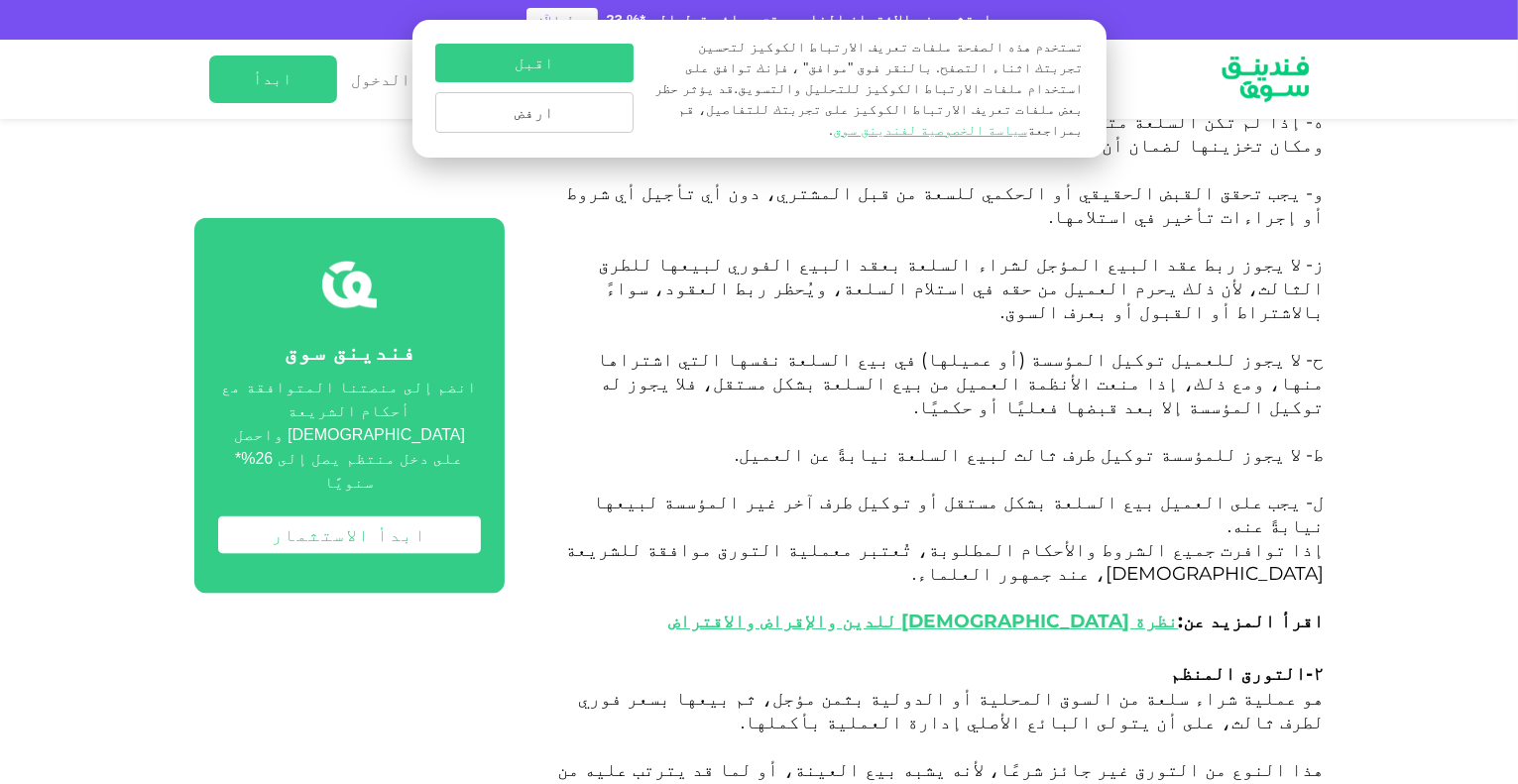 click on "اقبل" at bounding box center (534, 62) 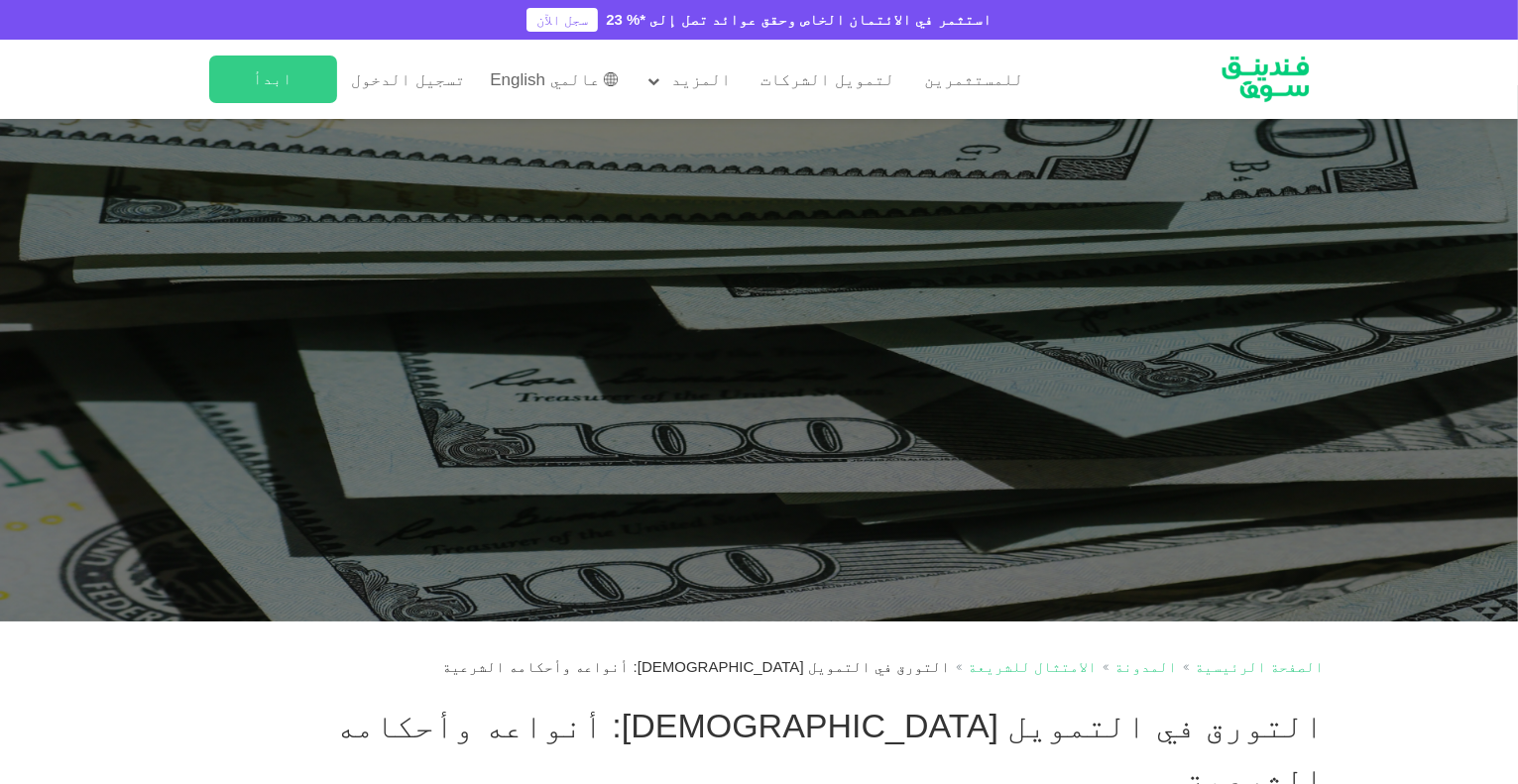 scroll, scrollTop: 0, scrollLeft: 0, axis: both 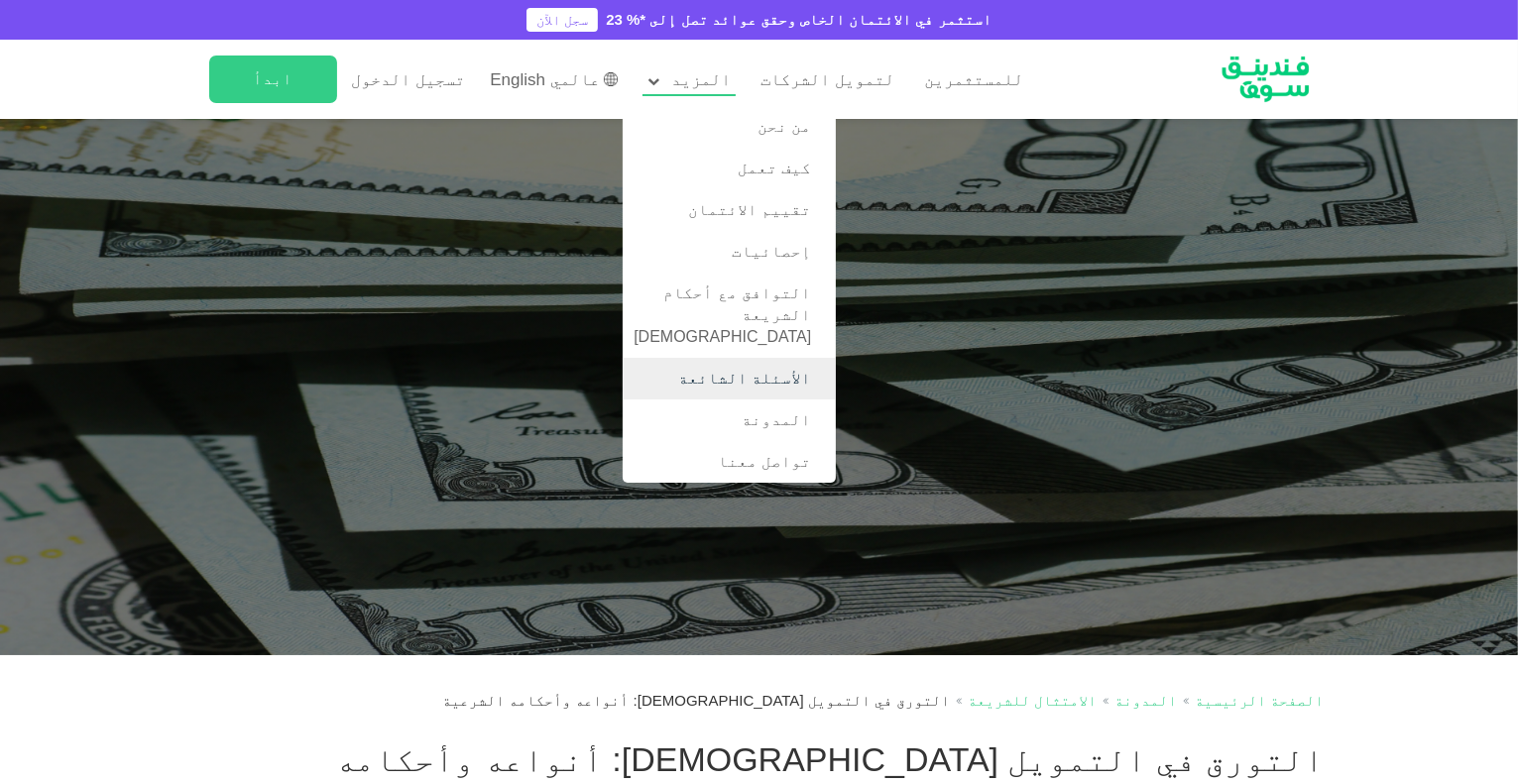 click on "الأسئلة الشائعة" at bounding box center [729, 379] 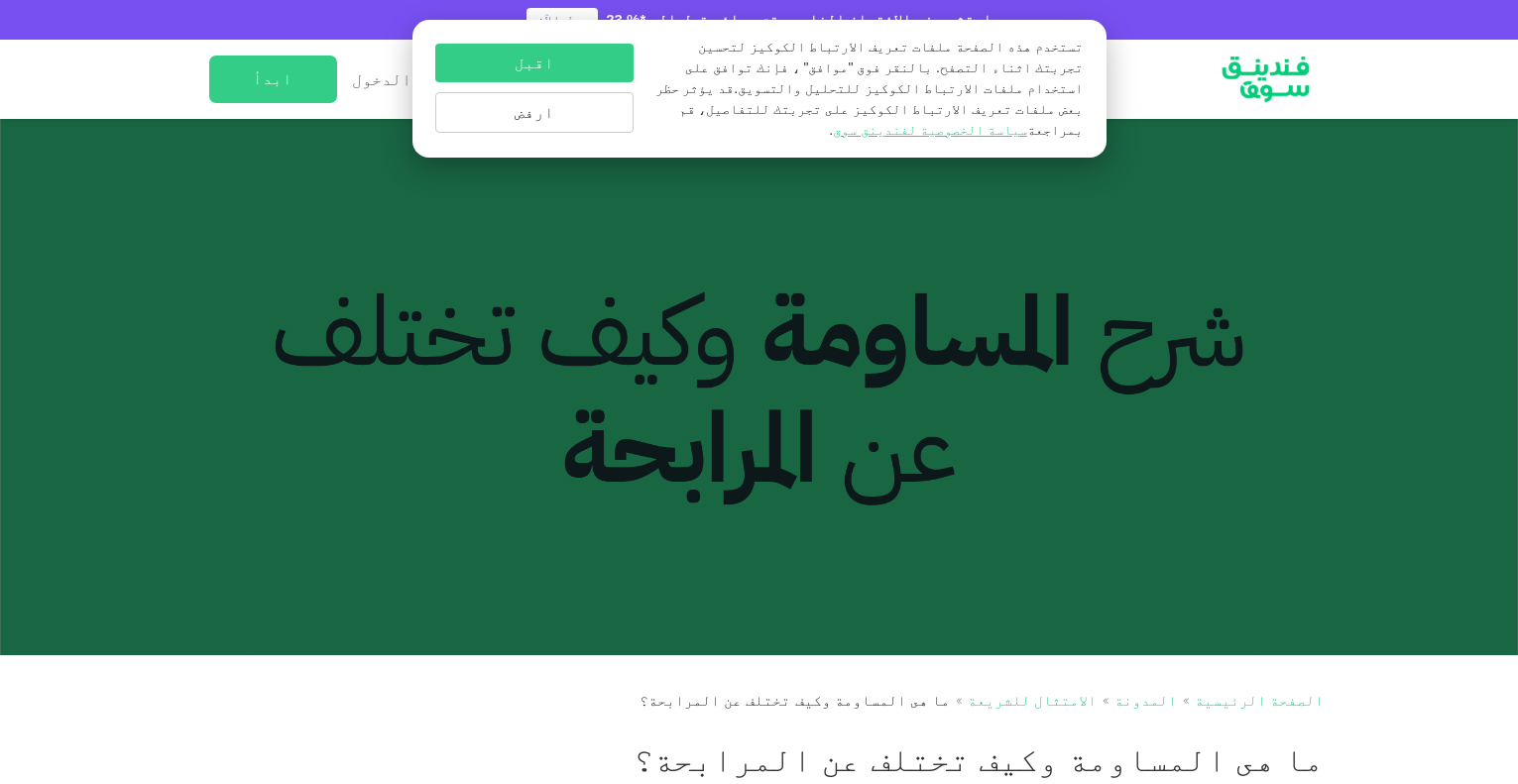 scroll, scrollTop: 0, scrollLeft: 0, axis: both 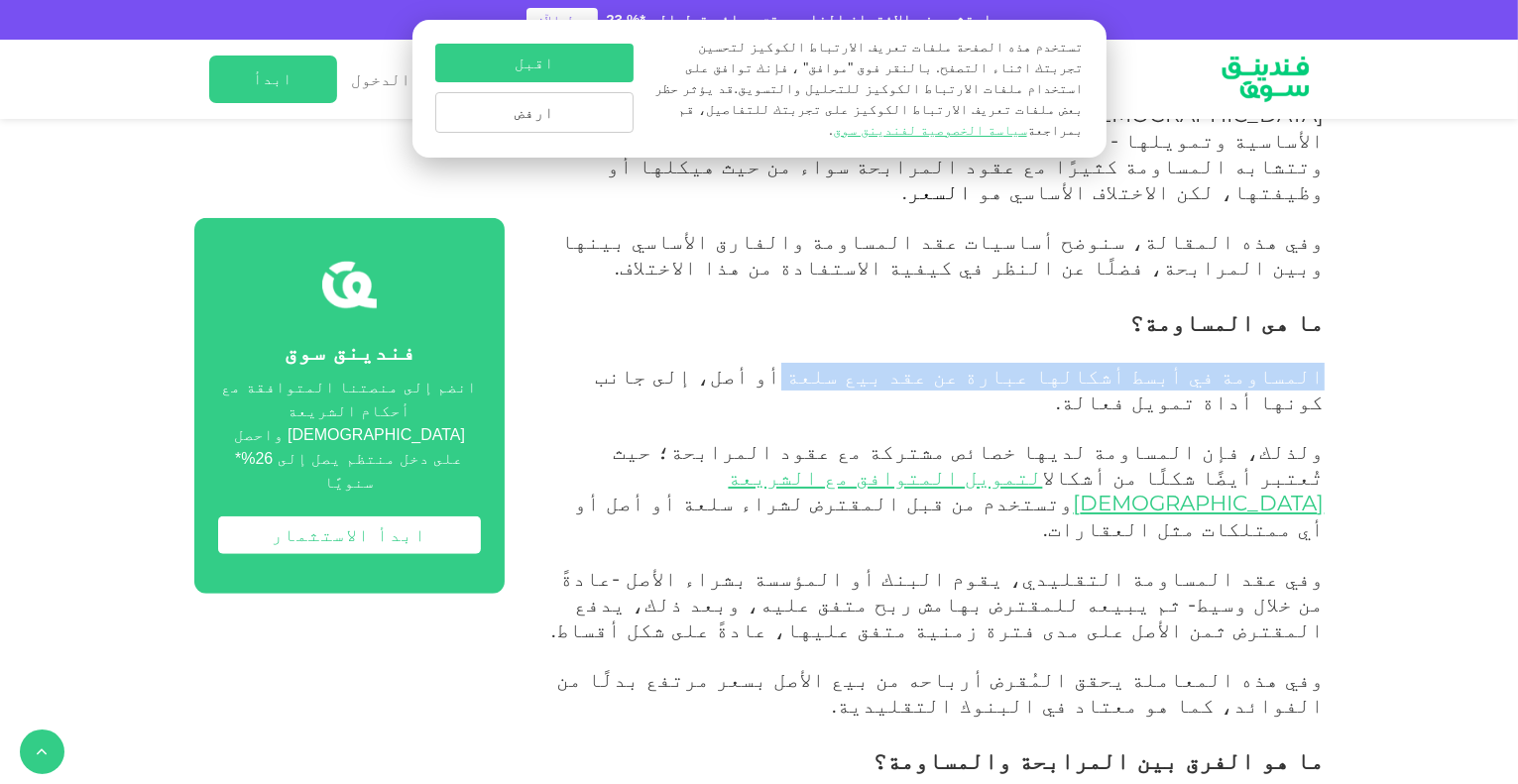 drag, startPoint x: 1343, startPoint y: 309, endPoint x: 984, endPoint y: 313, distance: 359.0223 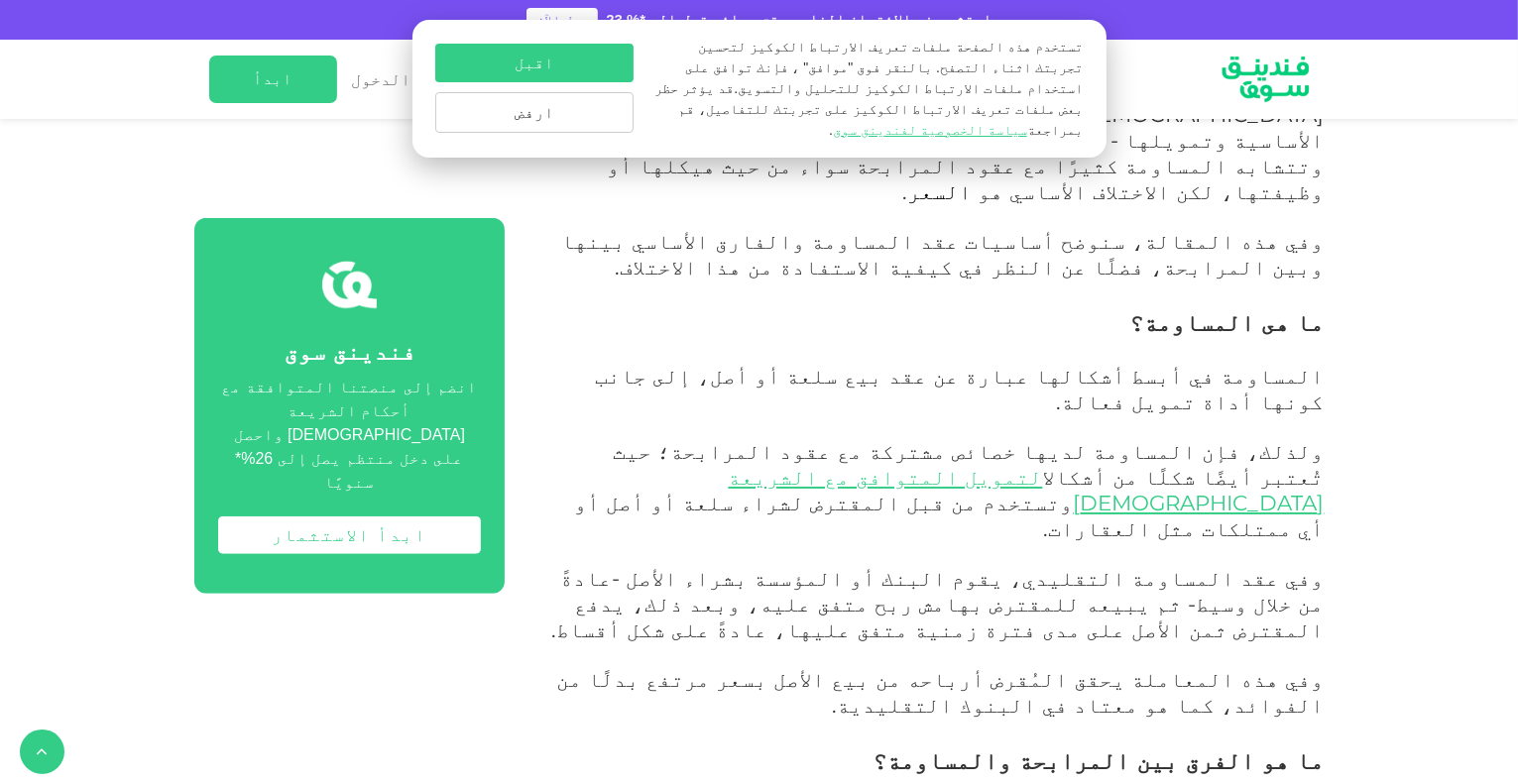 click on "المساومة في أبسط أشكالها عبارة عن عقد بيع سلعة أو أصل، إلى جانب كونها أداة تمويل فعالة." at bounding box center [960, 389] 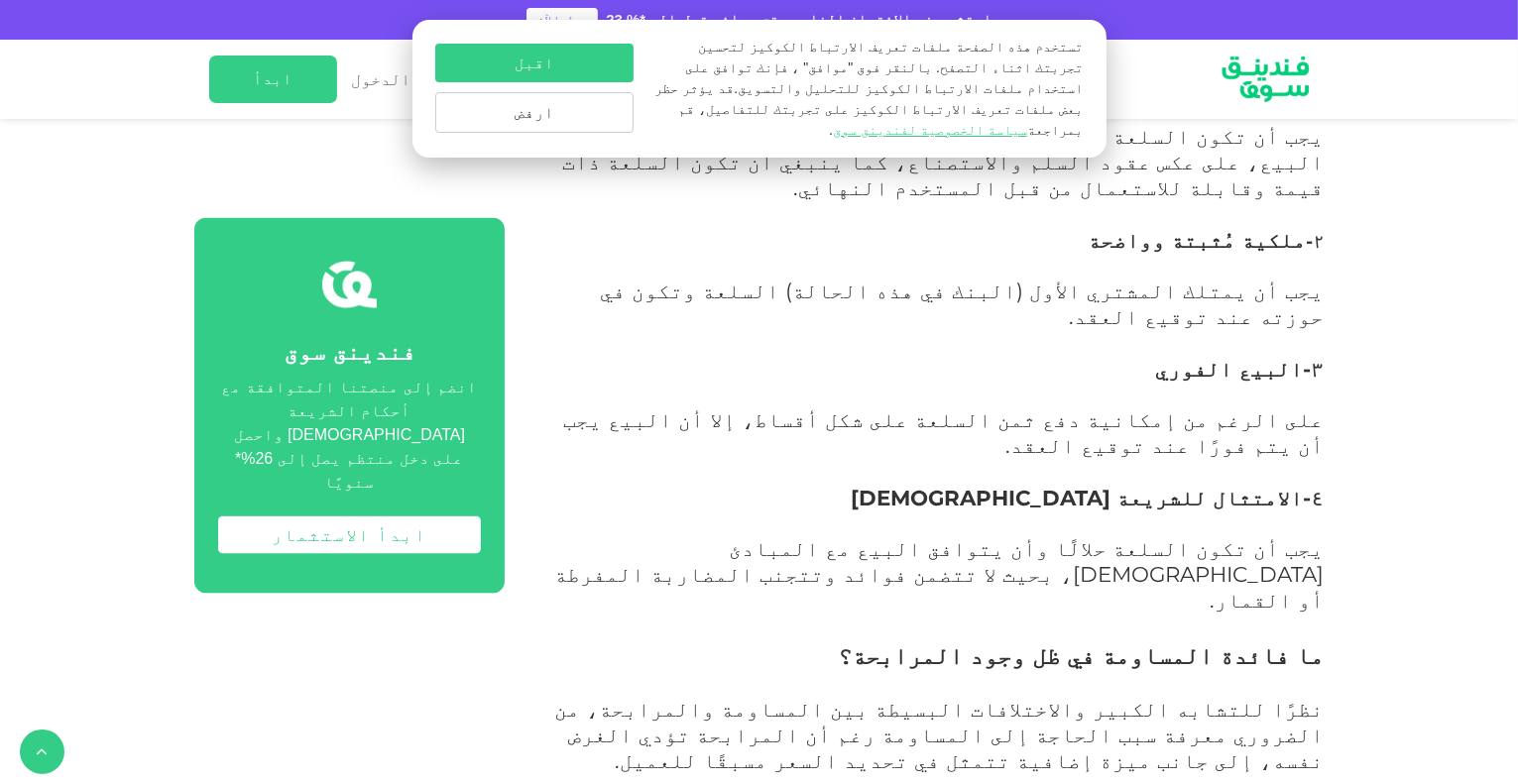 scroll, scrollTop: 2874, scrollLeft: 0, axis: vertical 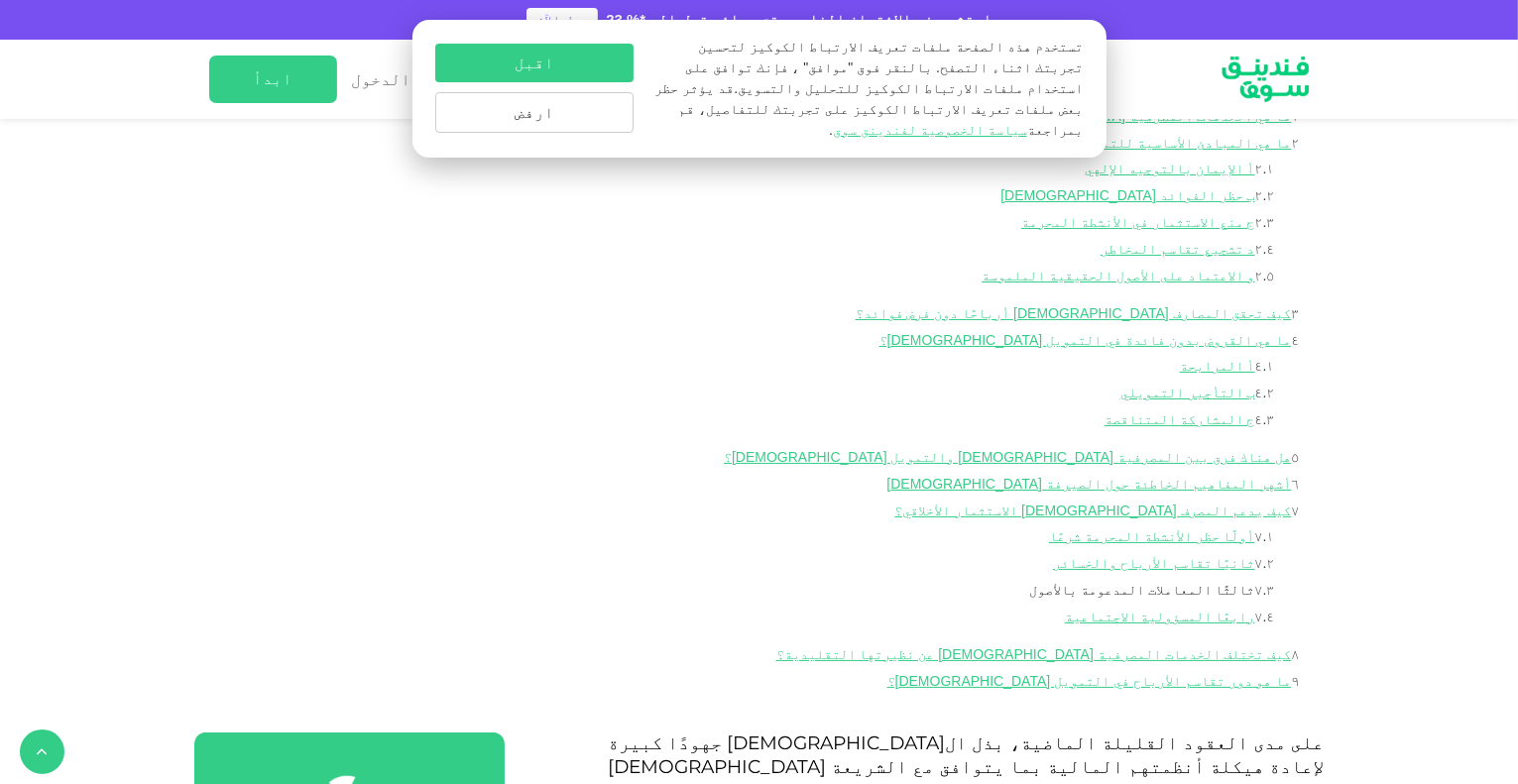 click on "ثالثًا المعاملات المدعومة بالأصول" at bounding box center (1142, 590) 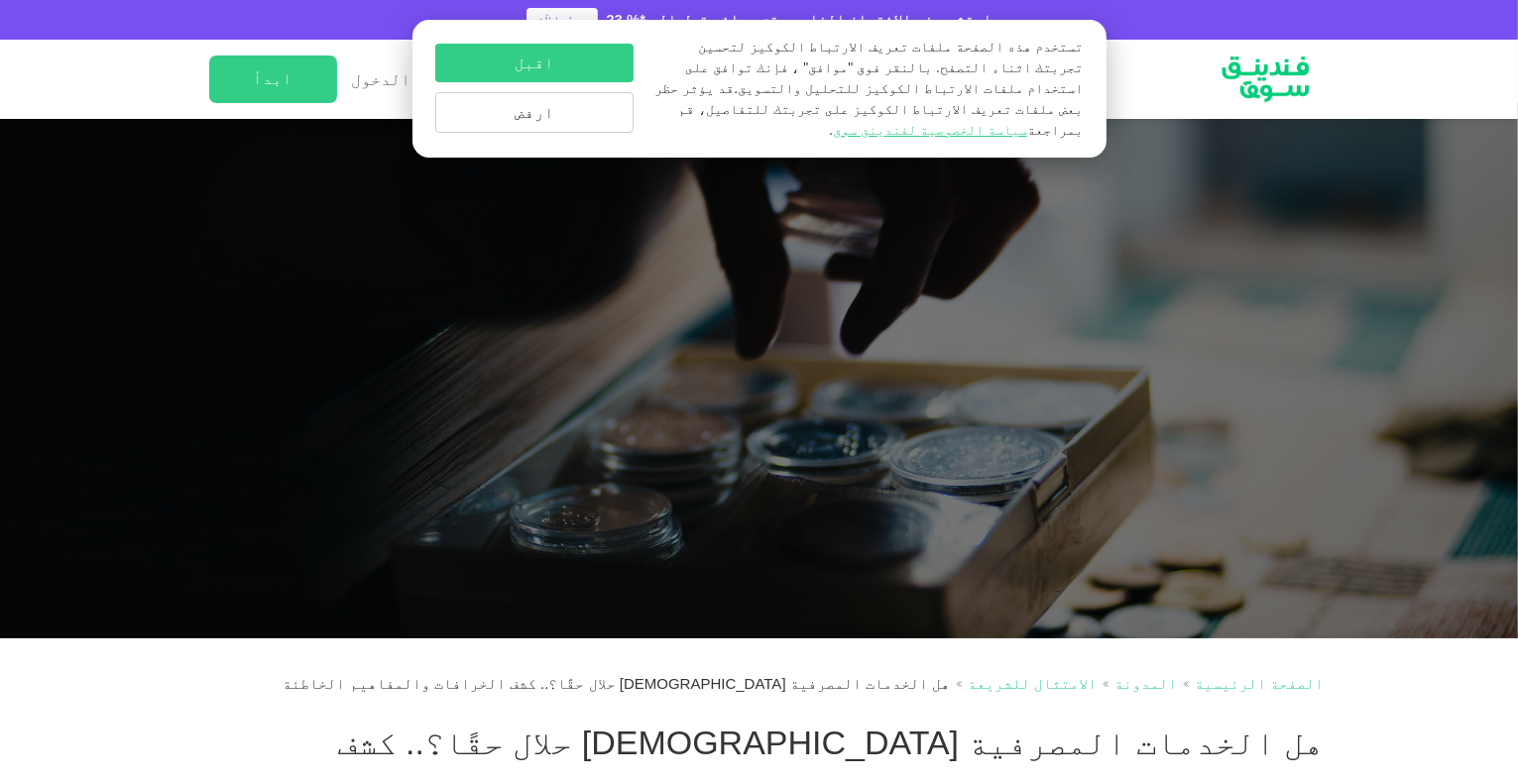 scroll, scrollTop: 0, scrollLeft: 0, axis: both 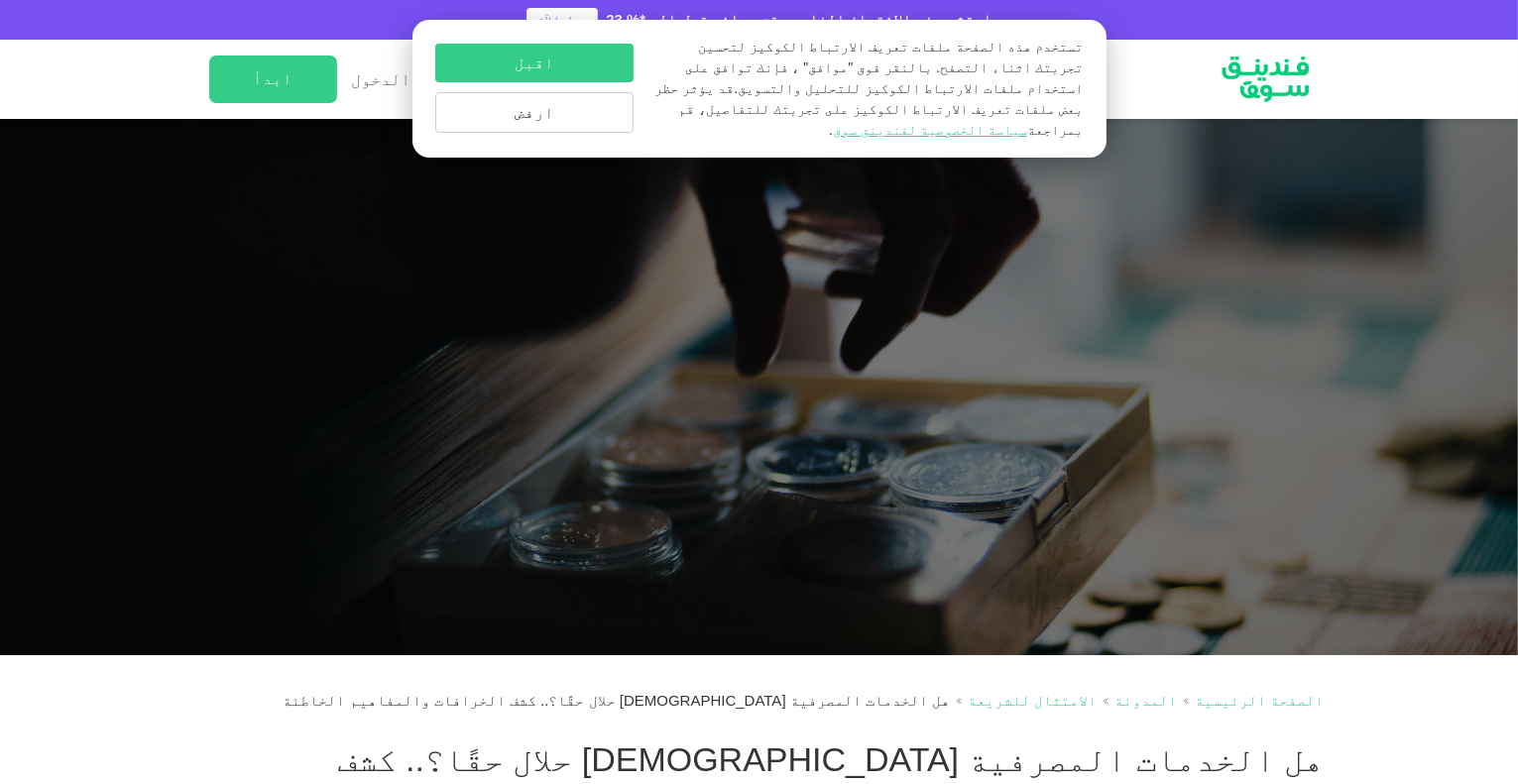 click on "اقبل" at bounding box center (534, 62) 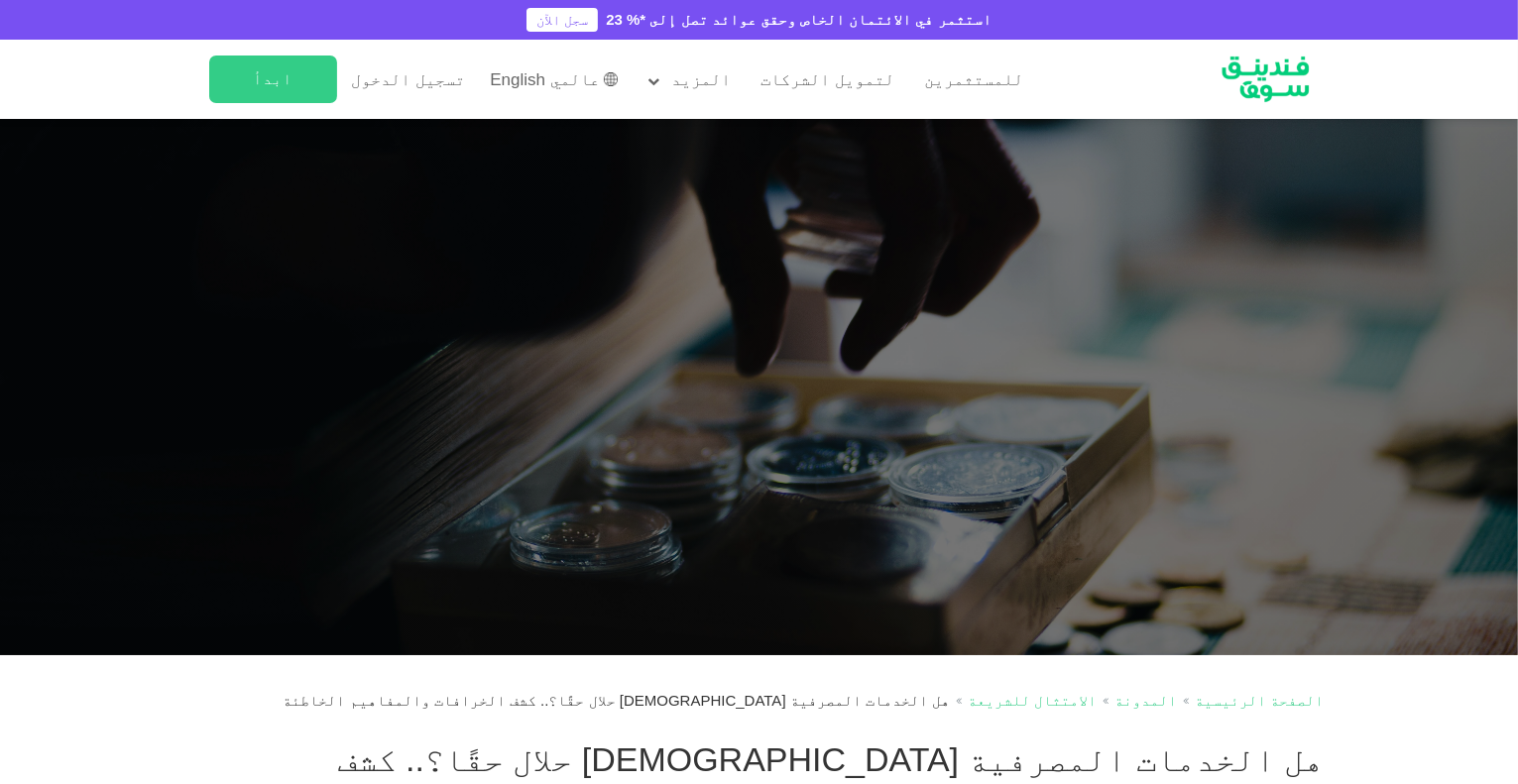 click on "عالمي English" at bounding box center [544, 79] 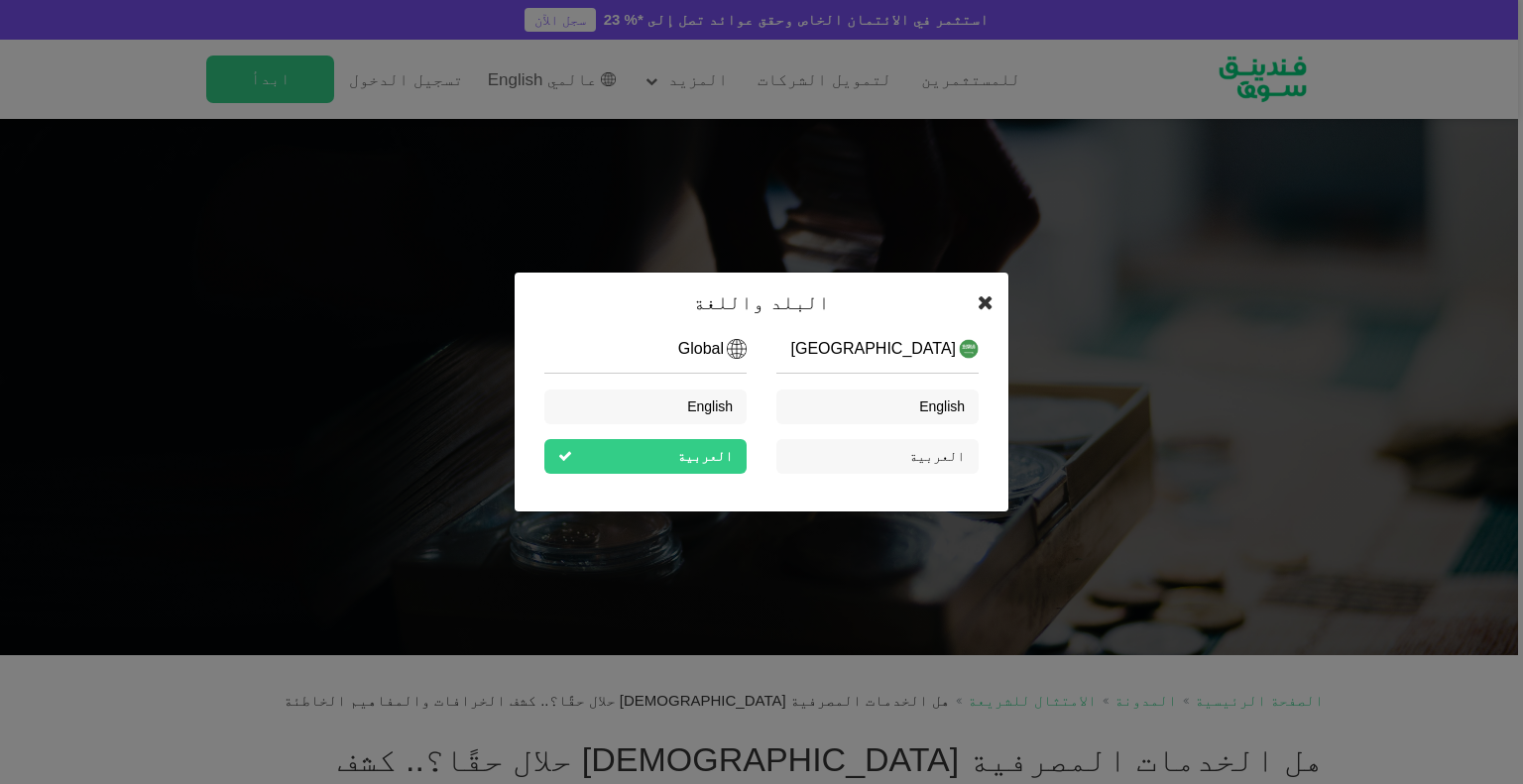 click at bounding box center [986, 302] 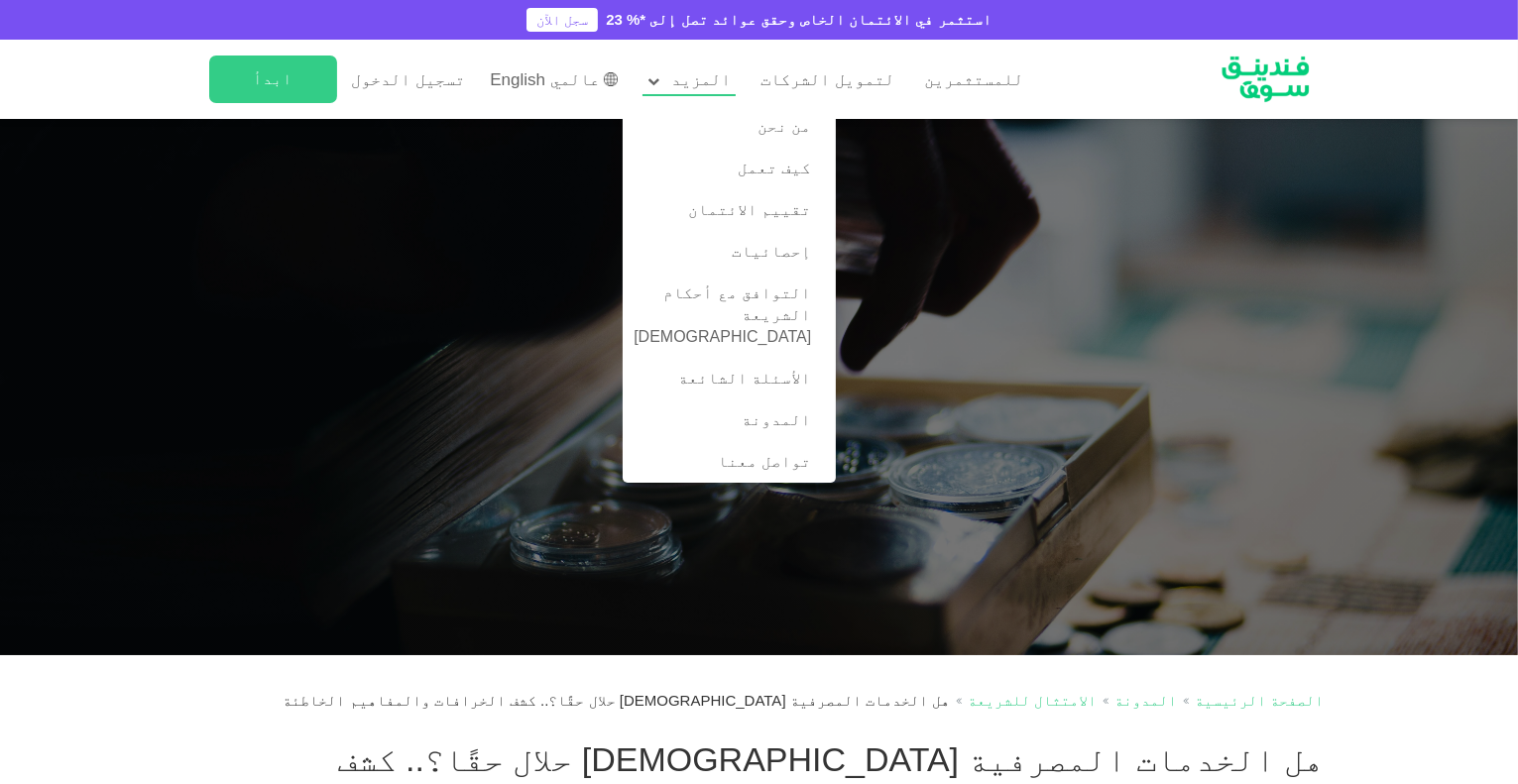 click on "المزيد" at bounding box center (701, 79) 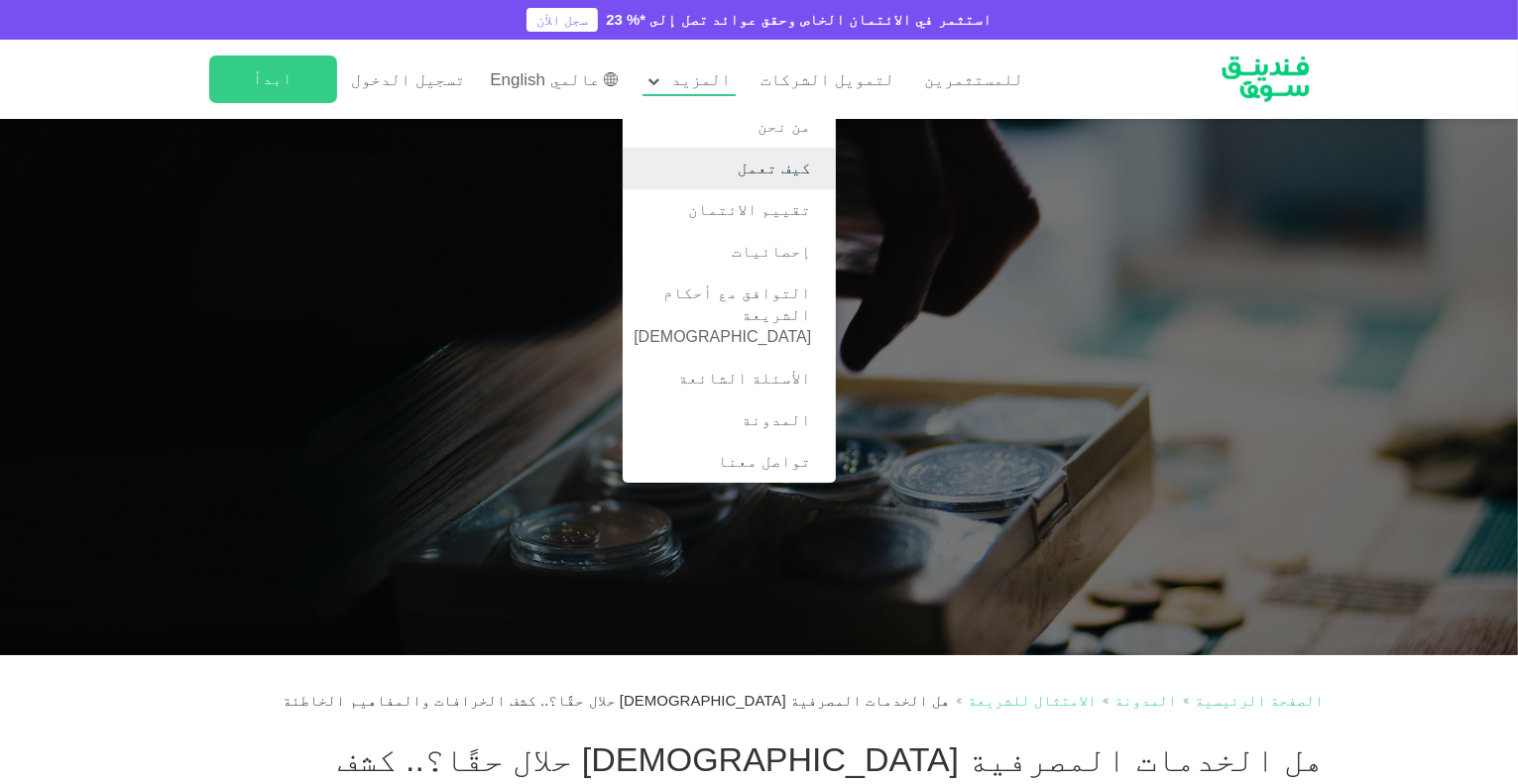 click on "كيف تعمل" at bounding box center (729, 168) 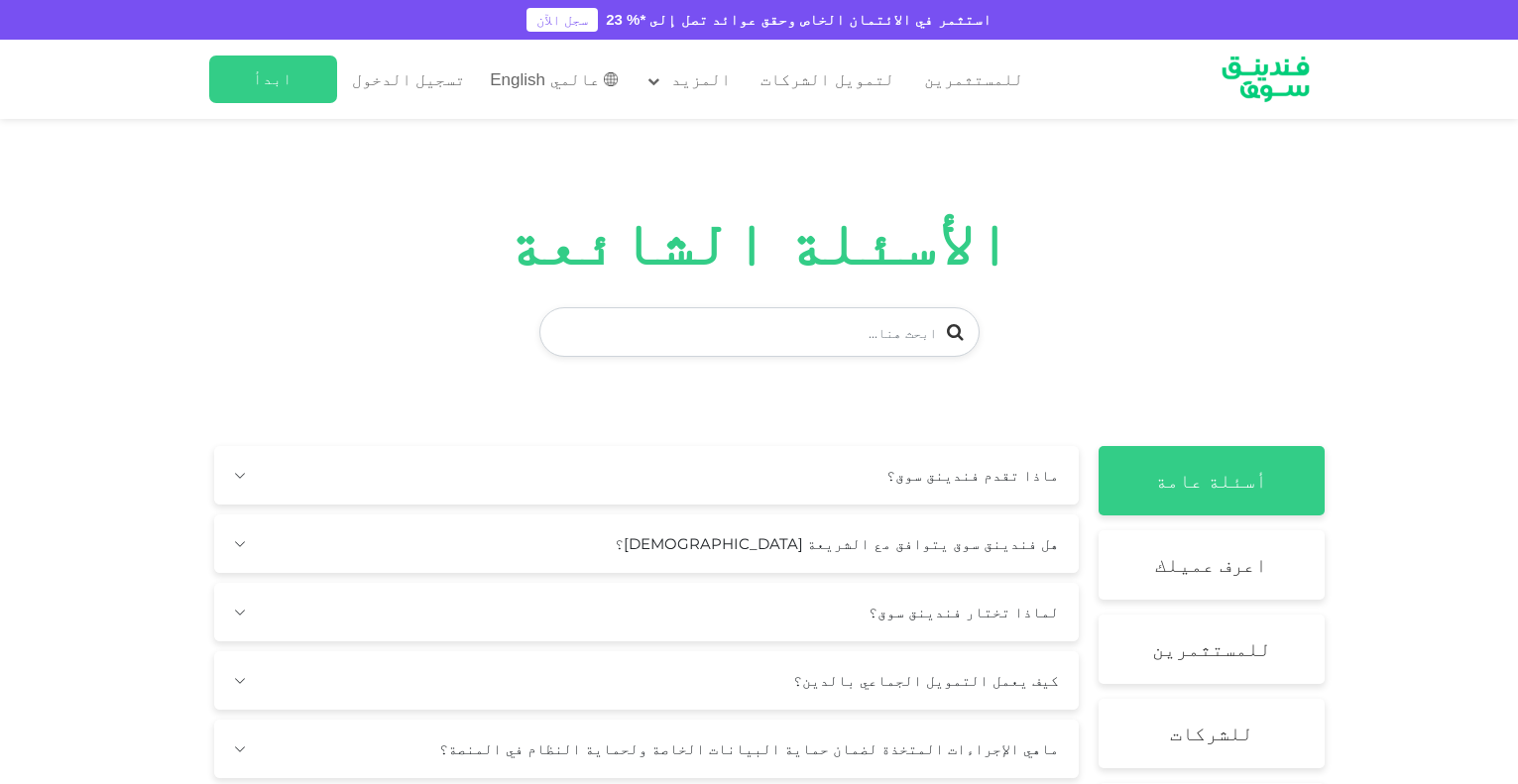 scroll, scrollTop: 0, scrollLeft: 0, axis: both 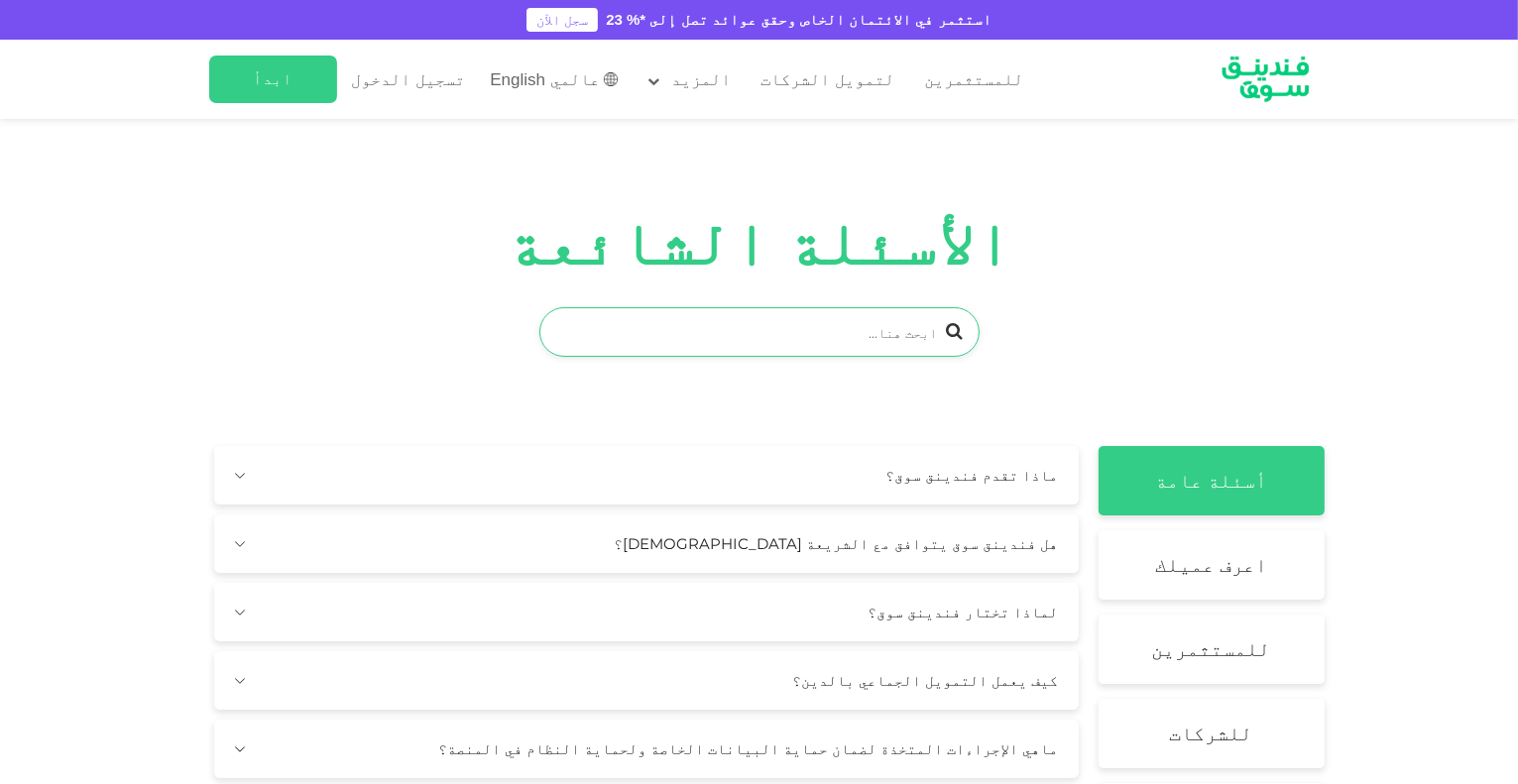 click at bounding box center (759, 332) 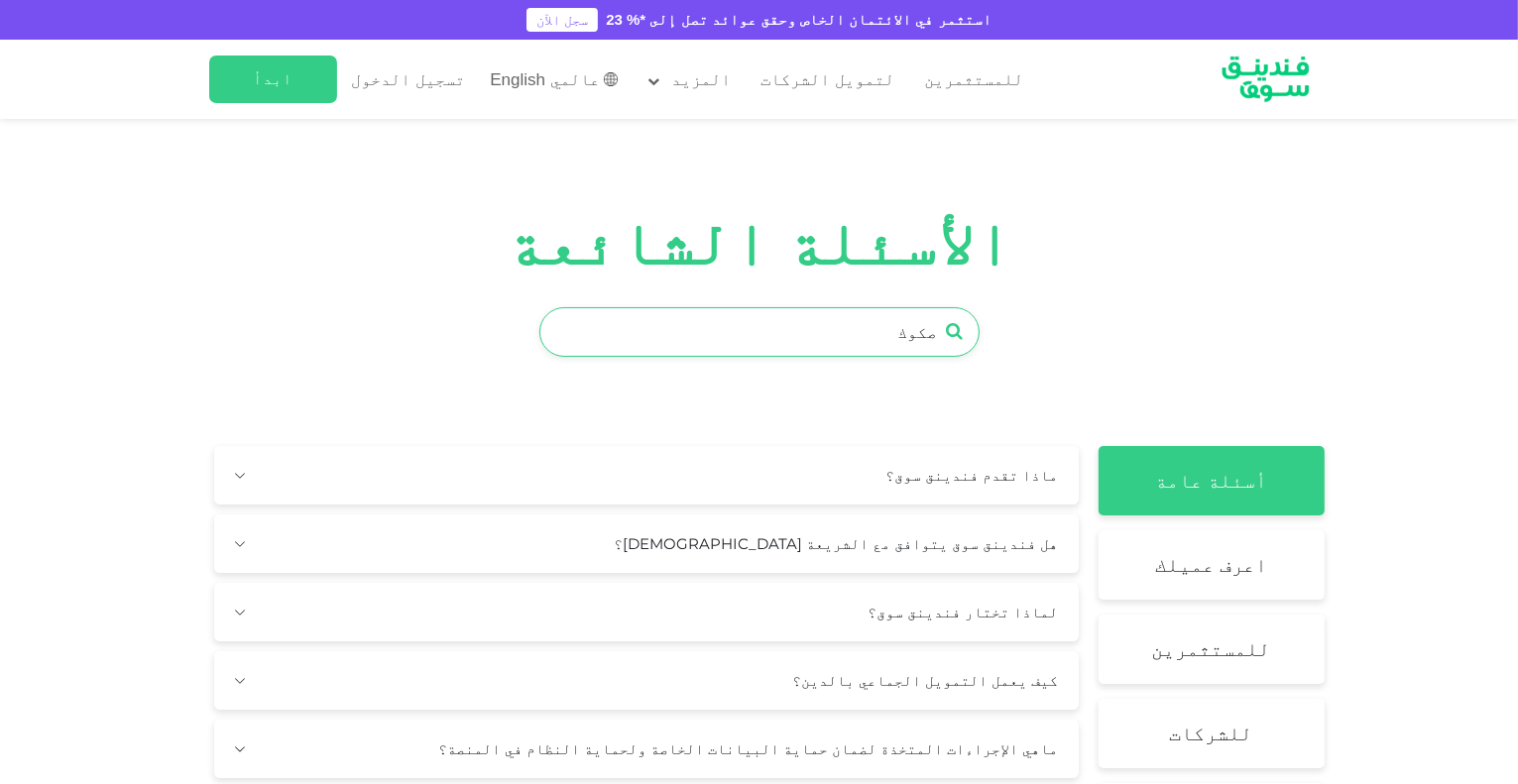 type on "صكوك" 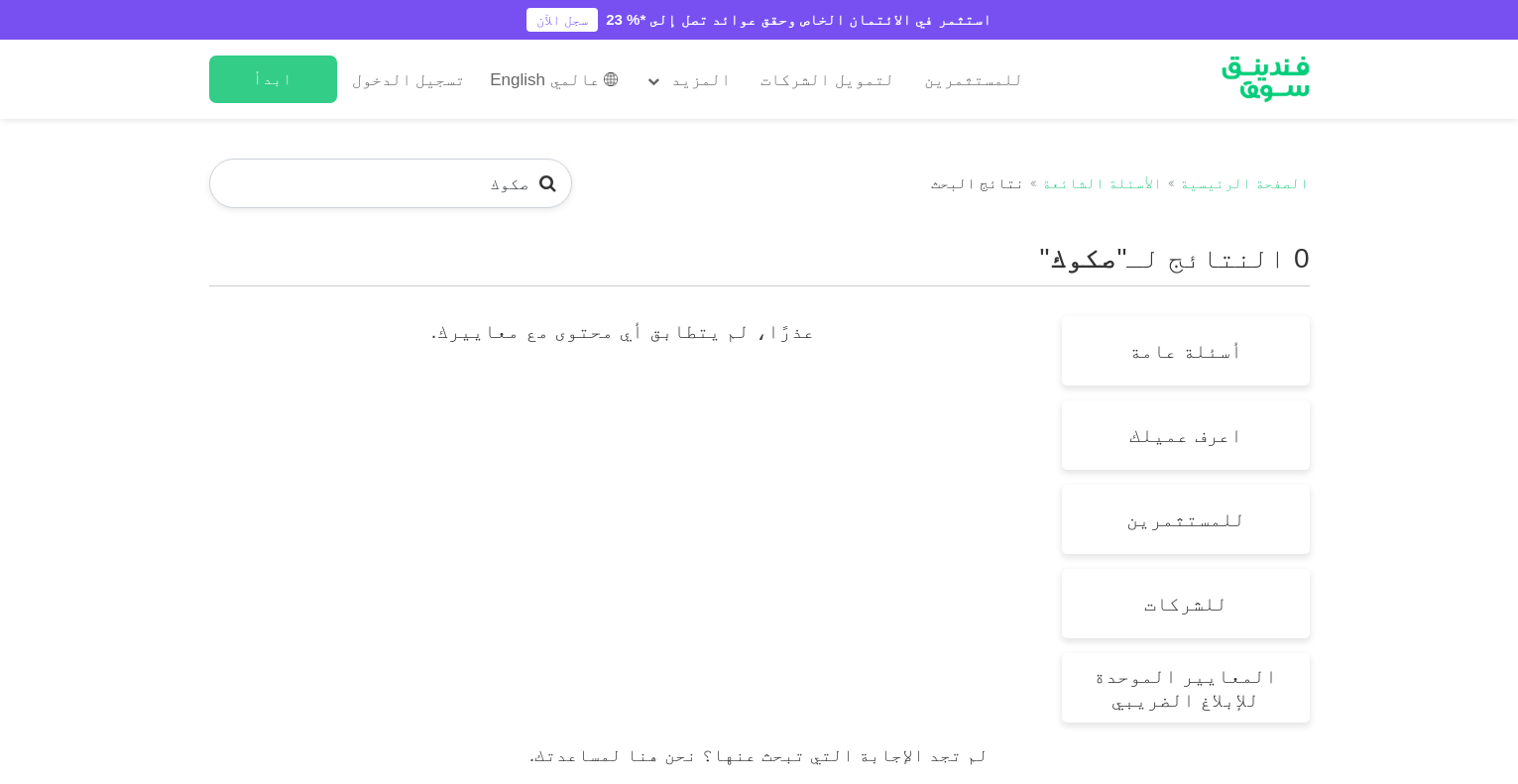 scroll, scrollTop: 0, scrollLeft: 0, axis: both 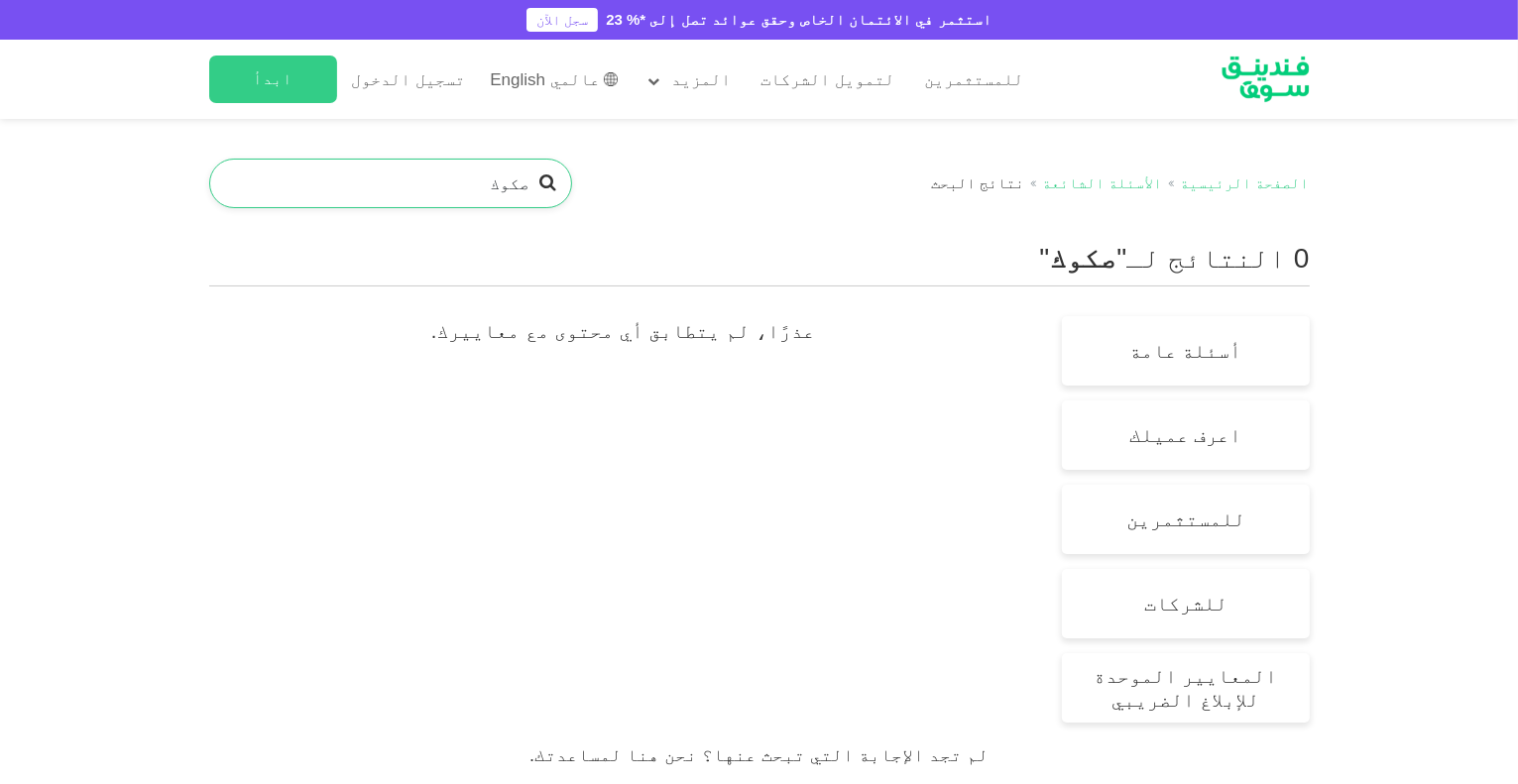 click on "صكوك" at bounding box center (391, 183) 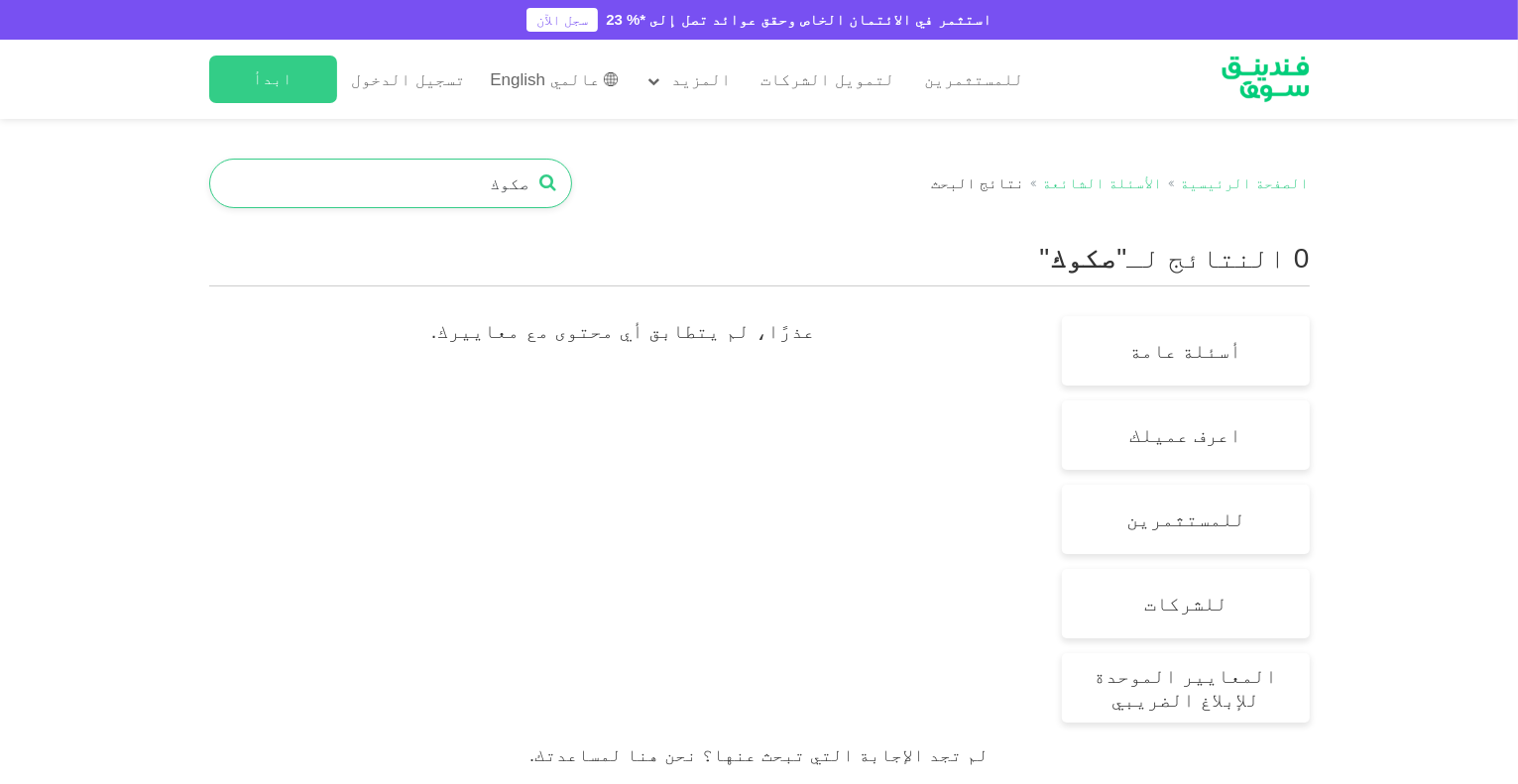click on "صكوك" at bounding box center (391, 183) 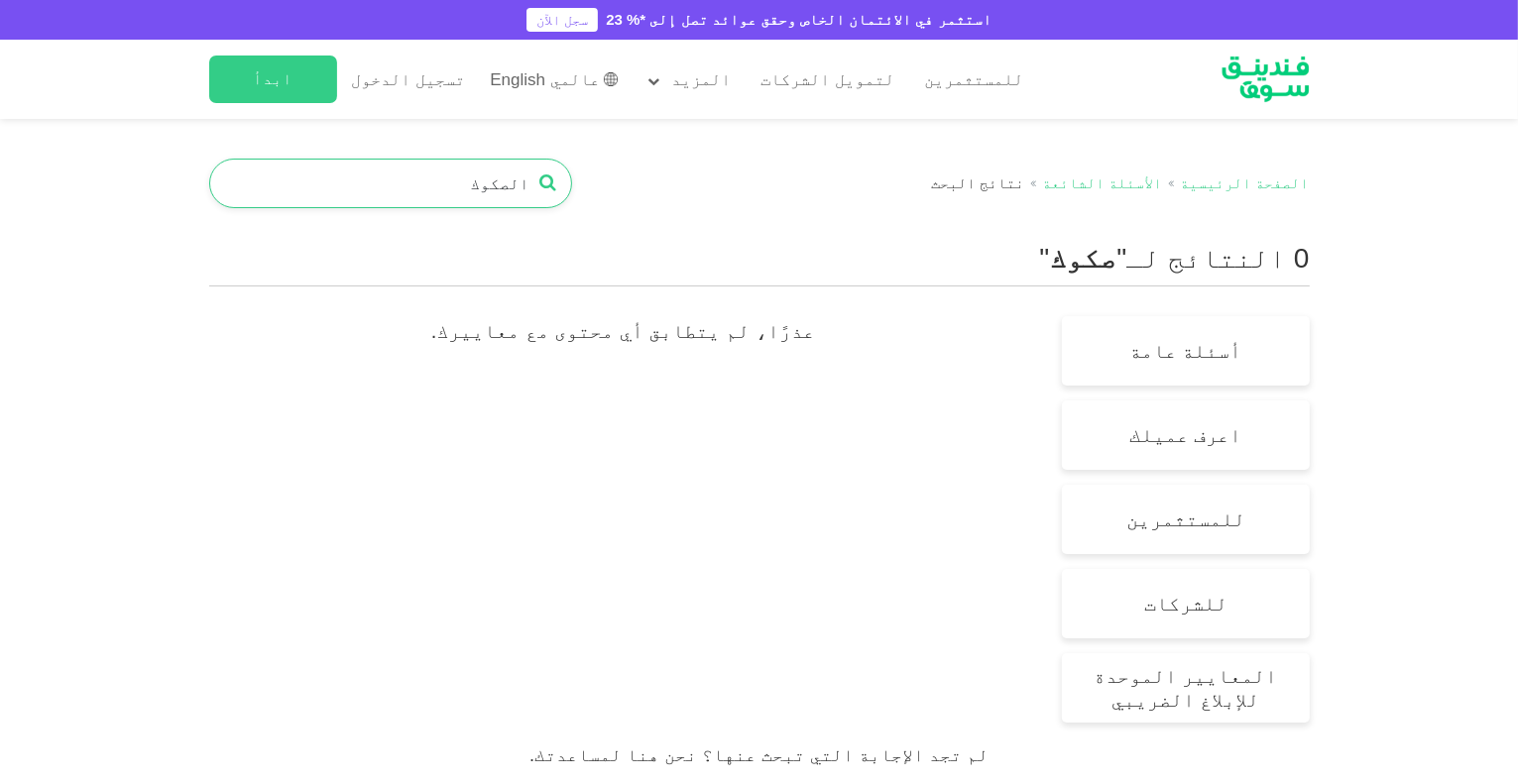 type on "الصكوك" 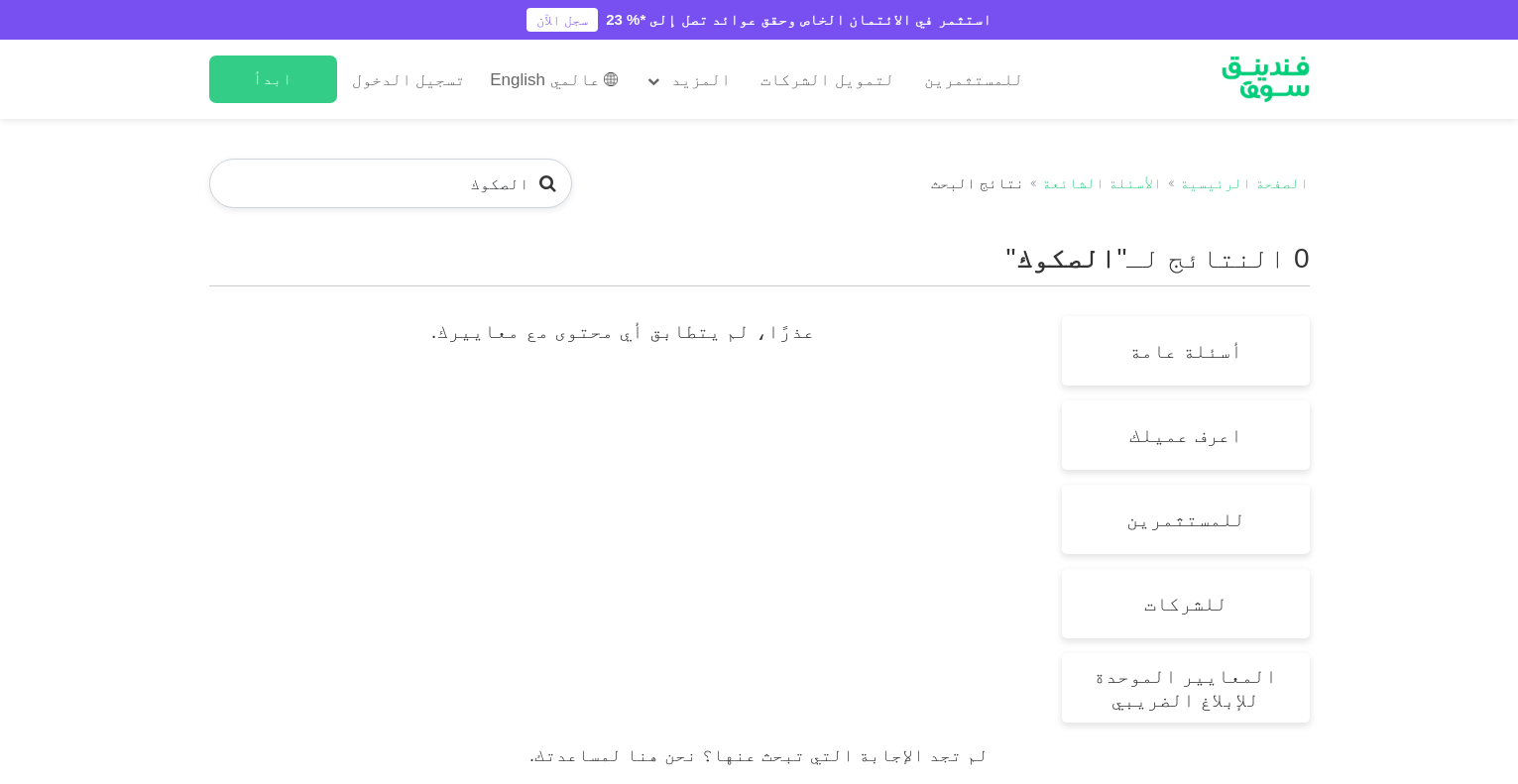 scroll, scrollTop: 0, scrollLeft: 0, axis: both 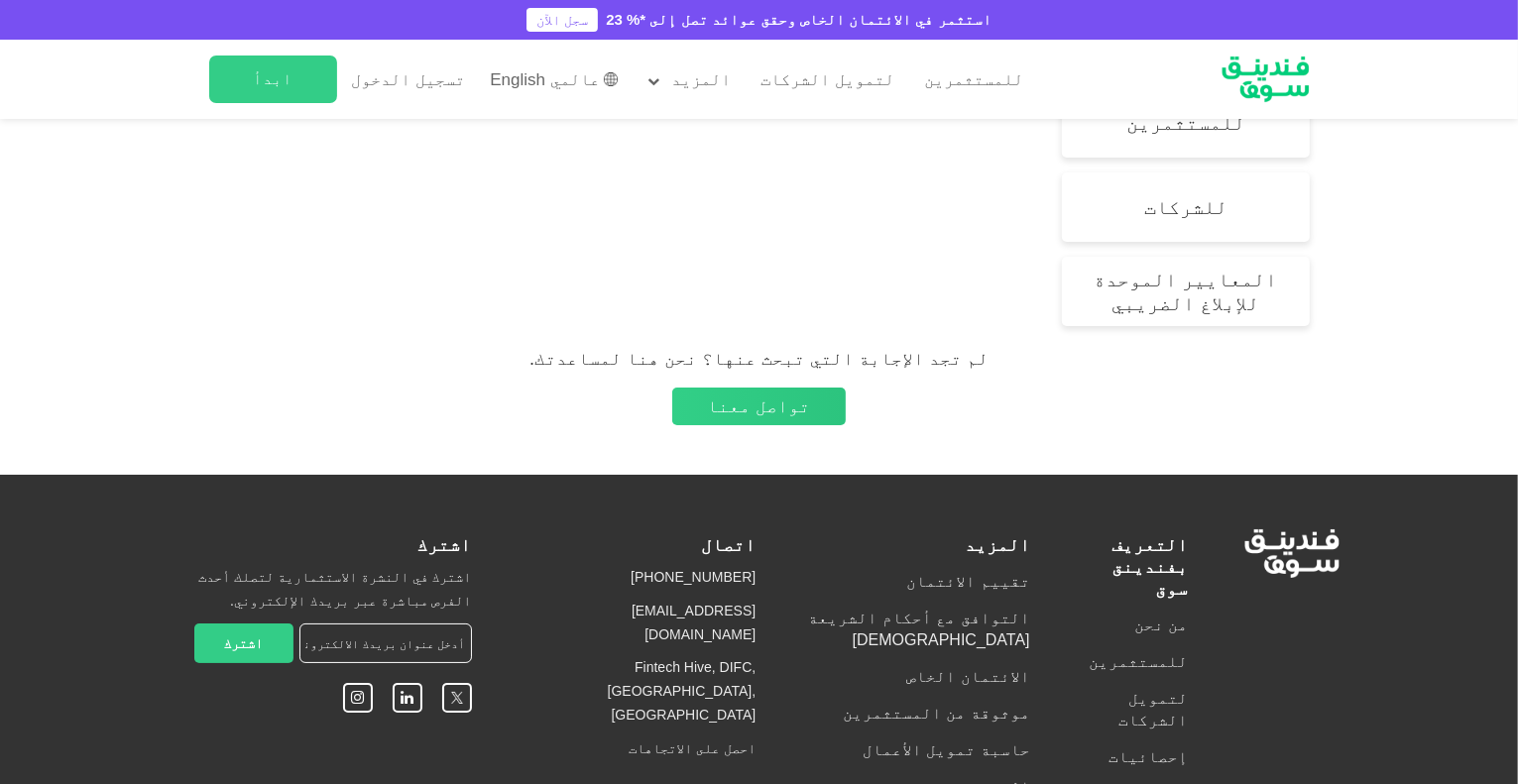 click on "تواصل معنا" at bounding box center [759, 406] 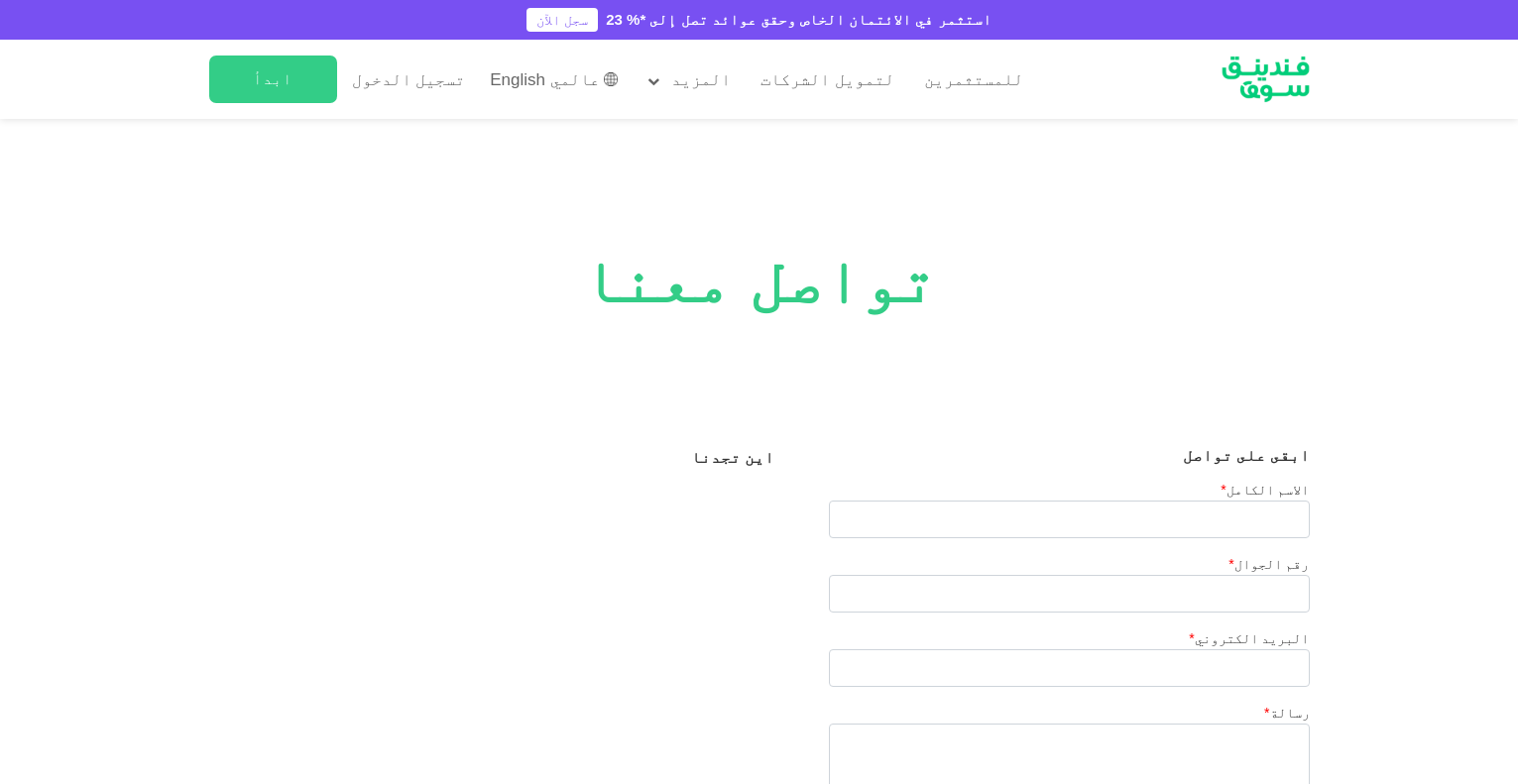 scroll, scrollTop: 0, scrollLeft: 0, axis: both 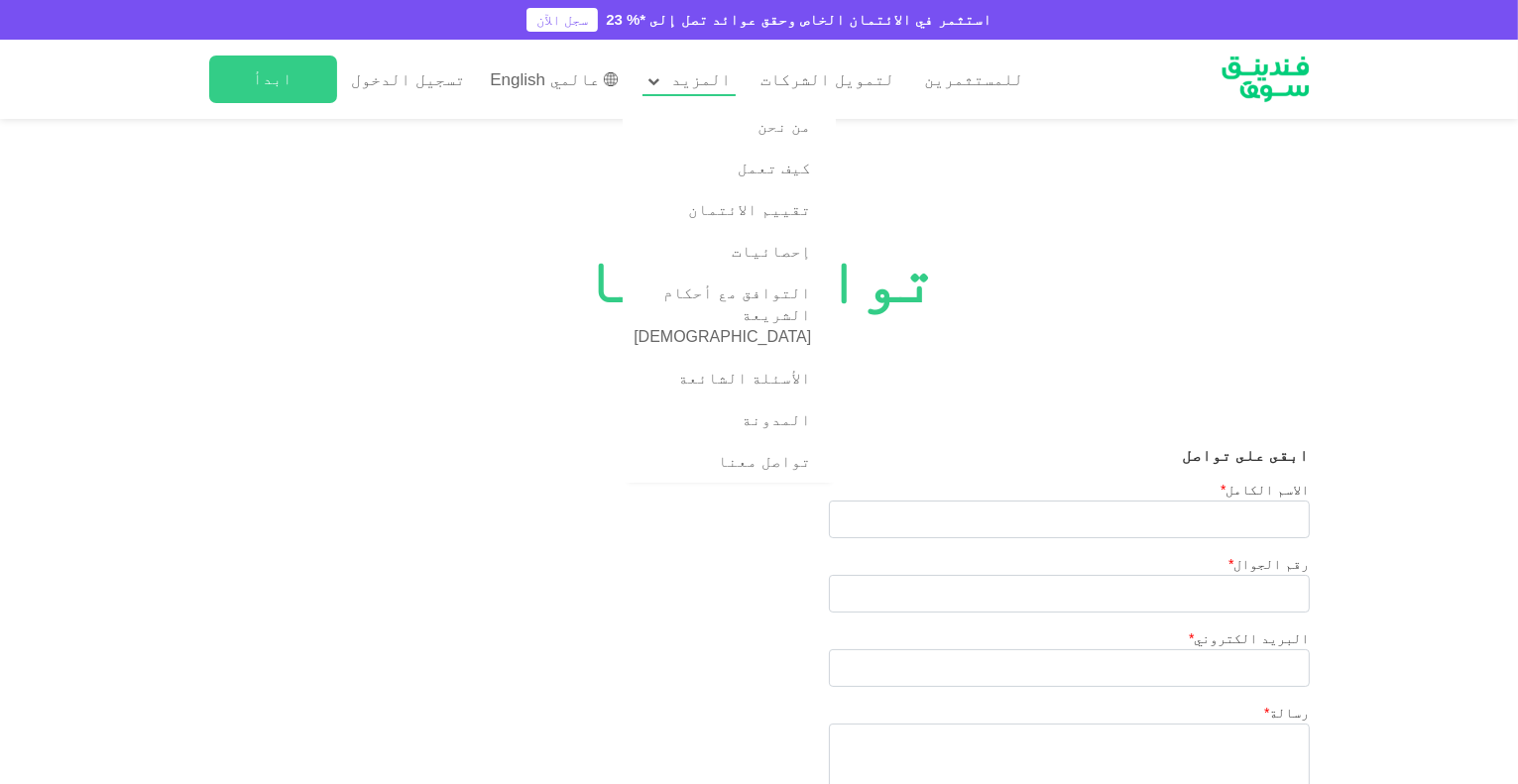 click on "المزيد" at bounding box center (689, 79) 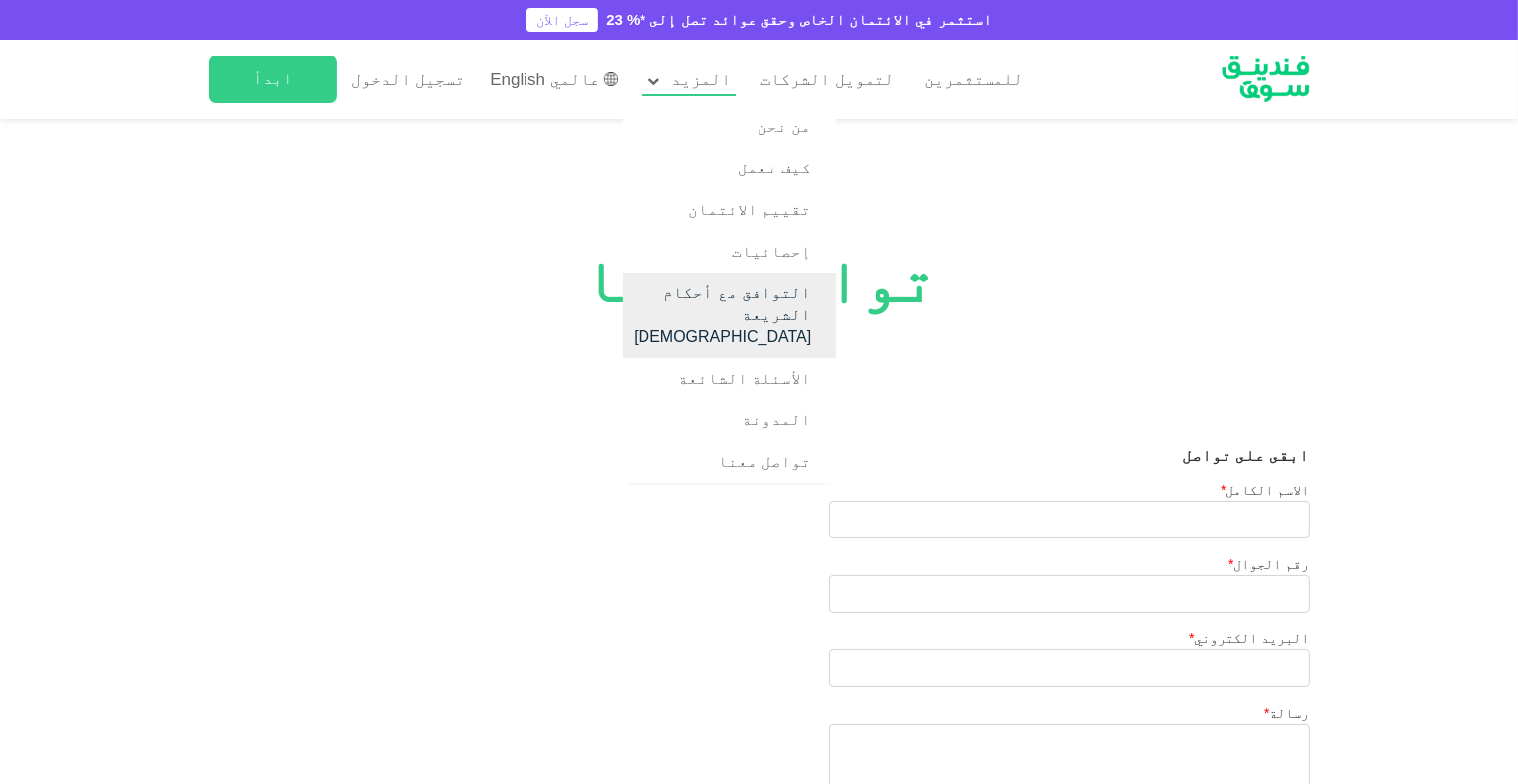 click on "التوافق مع أحكام الشريعة [DEMOGRAPHIC_DATA]" at bounding box center [729, 315] 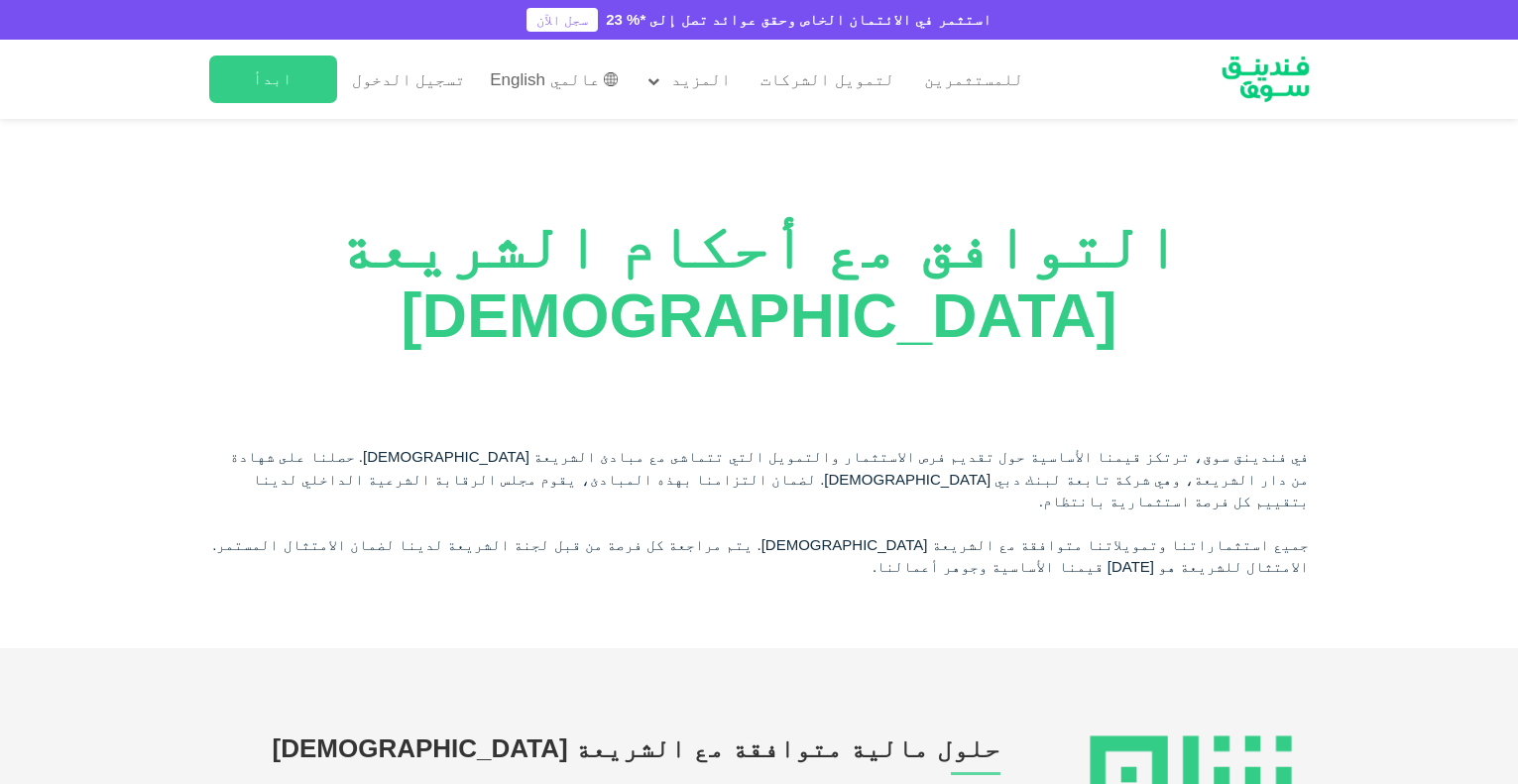 scroll, scrollTop: 0, scrollLeft: 0, axis: both 